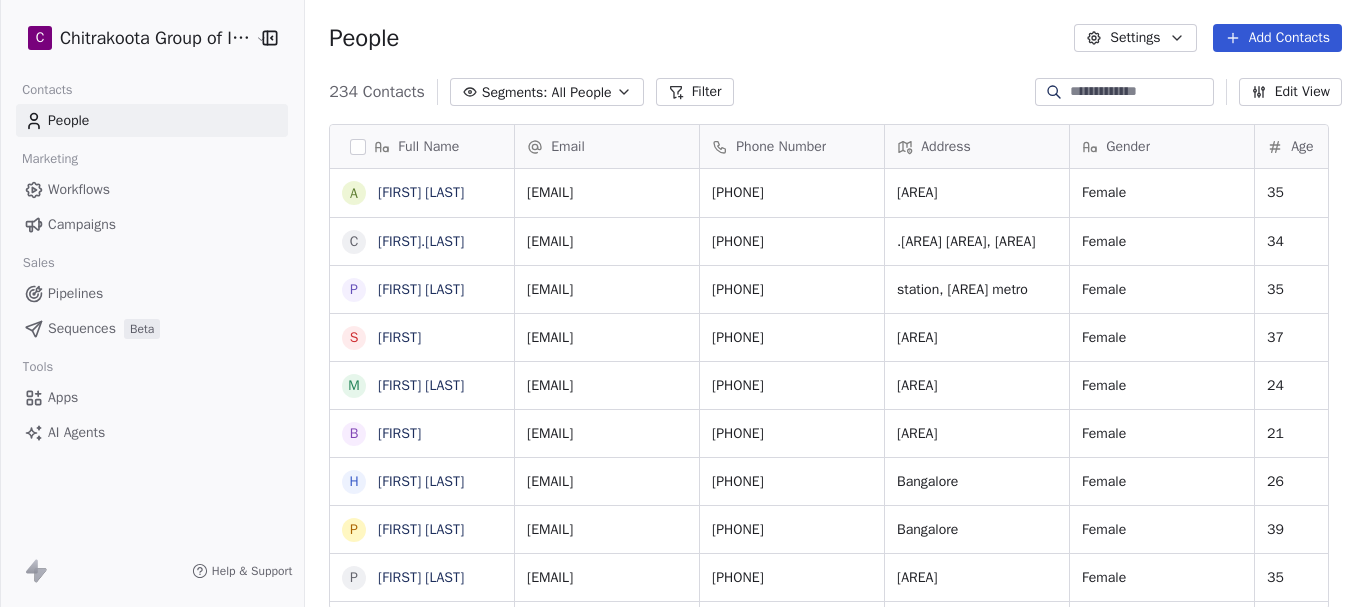 scroll, scrollTop: 0, scrollLeft: 0, axis: both 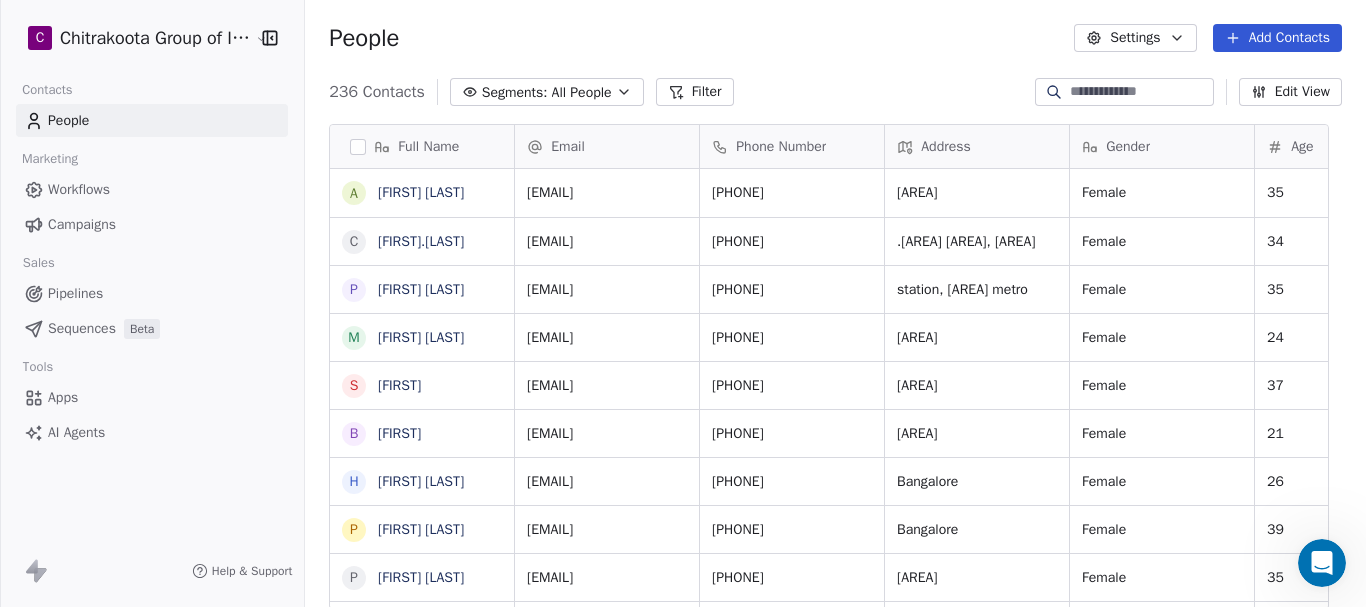 click on "Apps" at bounding box center [63, 397] 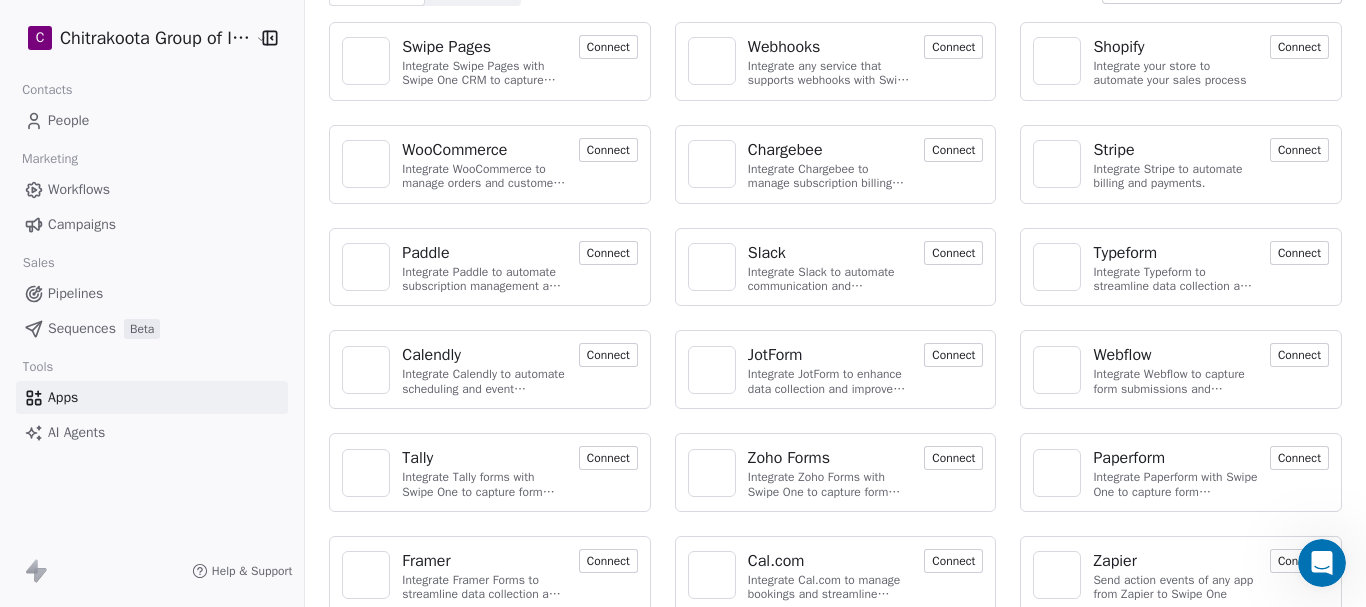 scroll, scrollTop: 229, scrollLeft: 0, axis: vertical 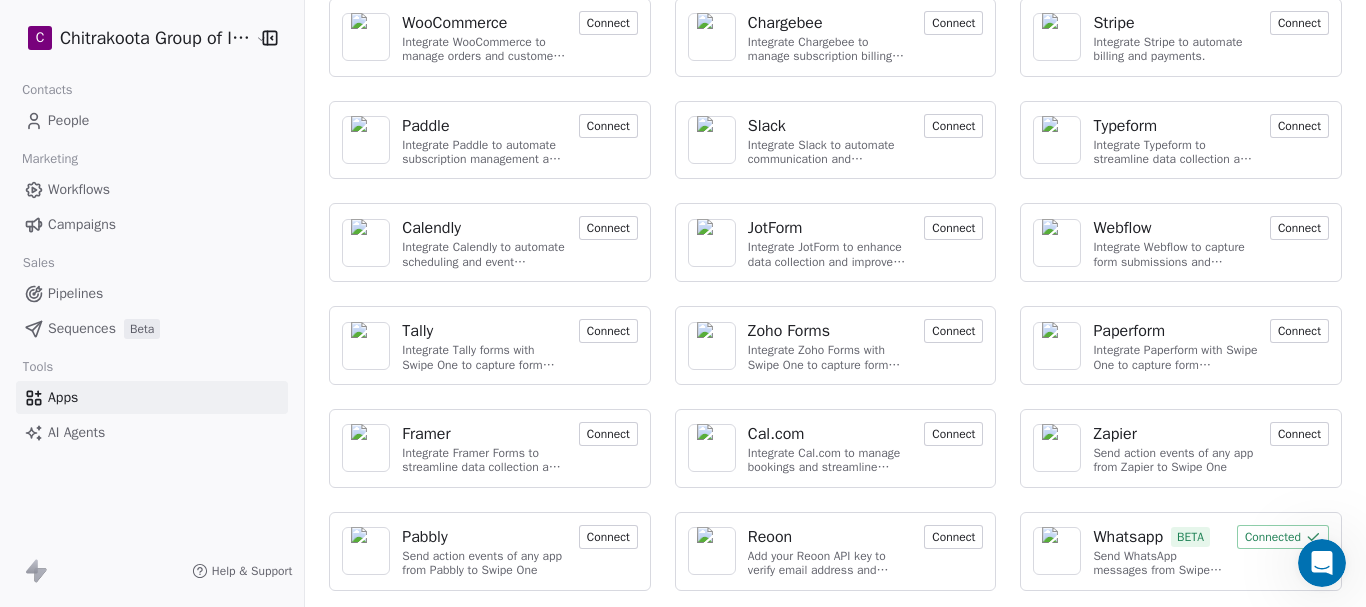 click on "Connected" at bounding box center [1283, 537] 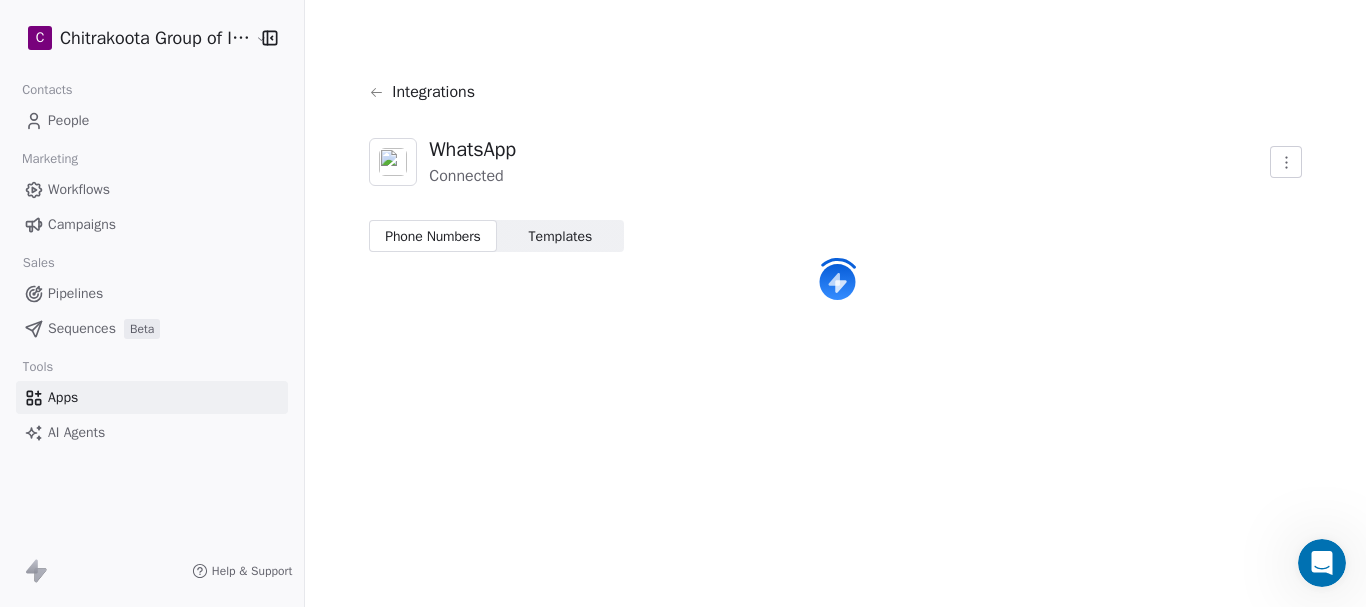 scroll, scrollTop: 0, scrollLeft: 0, axis: both 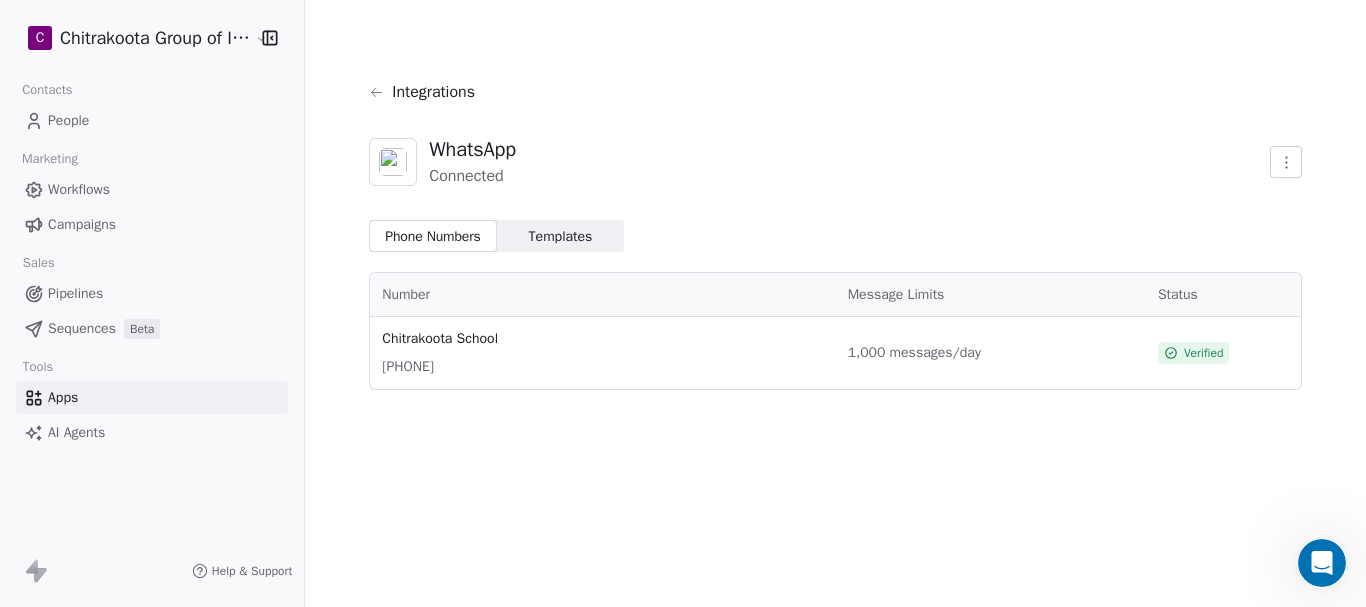 click on "Templates" at bounding box center (561, 236) 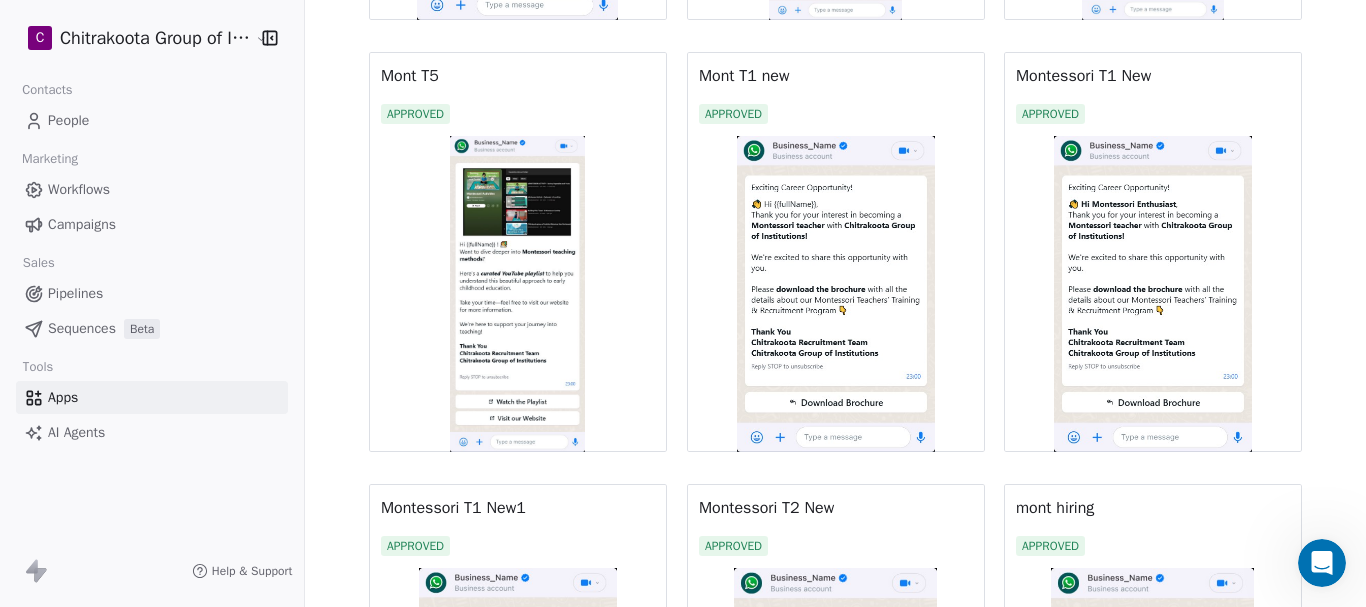 scroll, scrollTop: 1549, scrollLeft: 0, axis: vertical 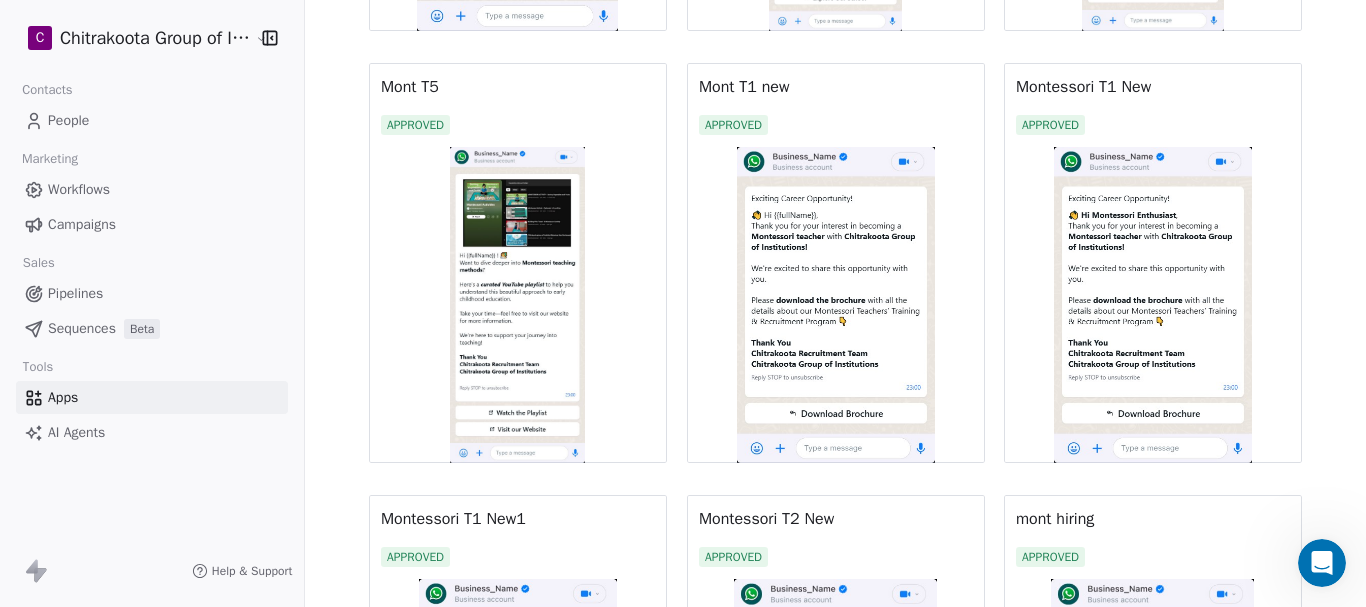 click at bounding box center [836, 305] 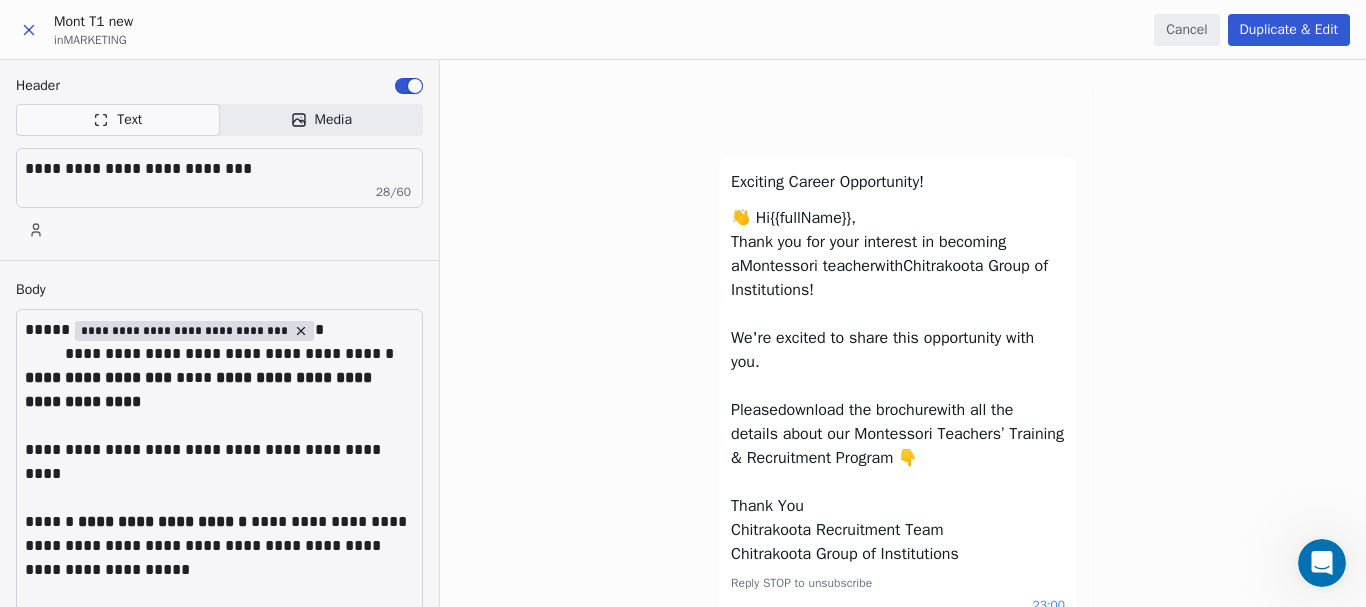 scroll, scrollTop: 0, scrollLeft: 0, axis: both 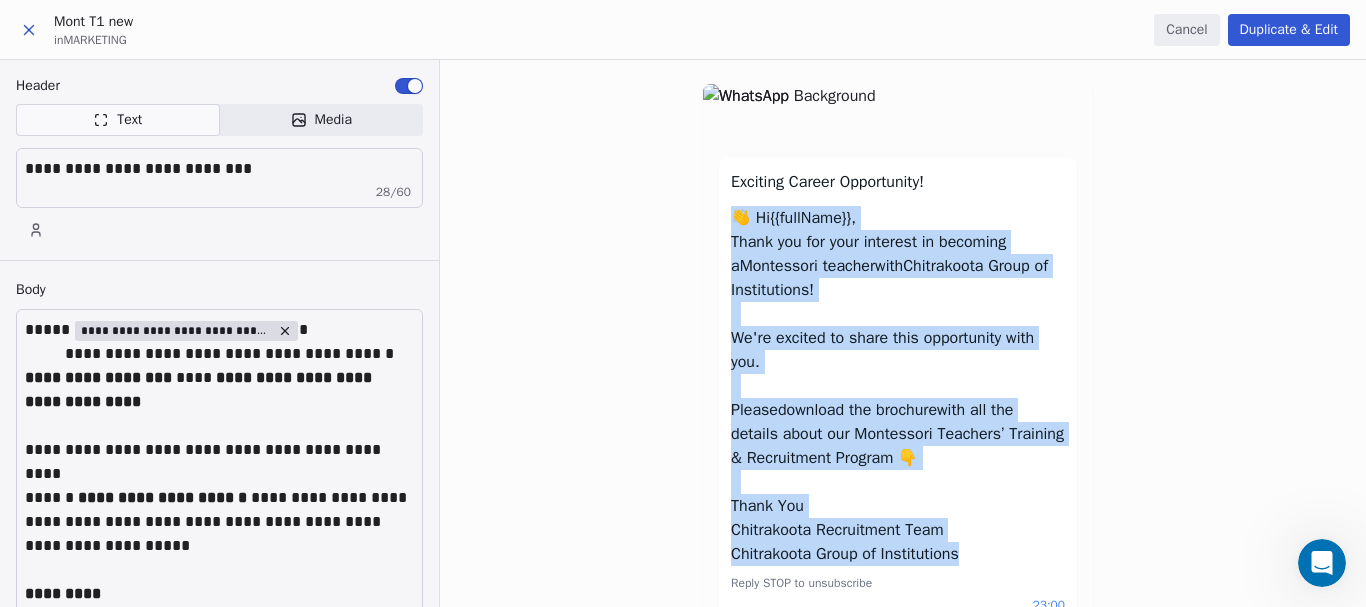 drag, startPoint x: 726, startPoint y: 221, endPoint x: 992, endPoint y: 555, distance: 426.9801 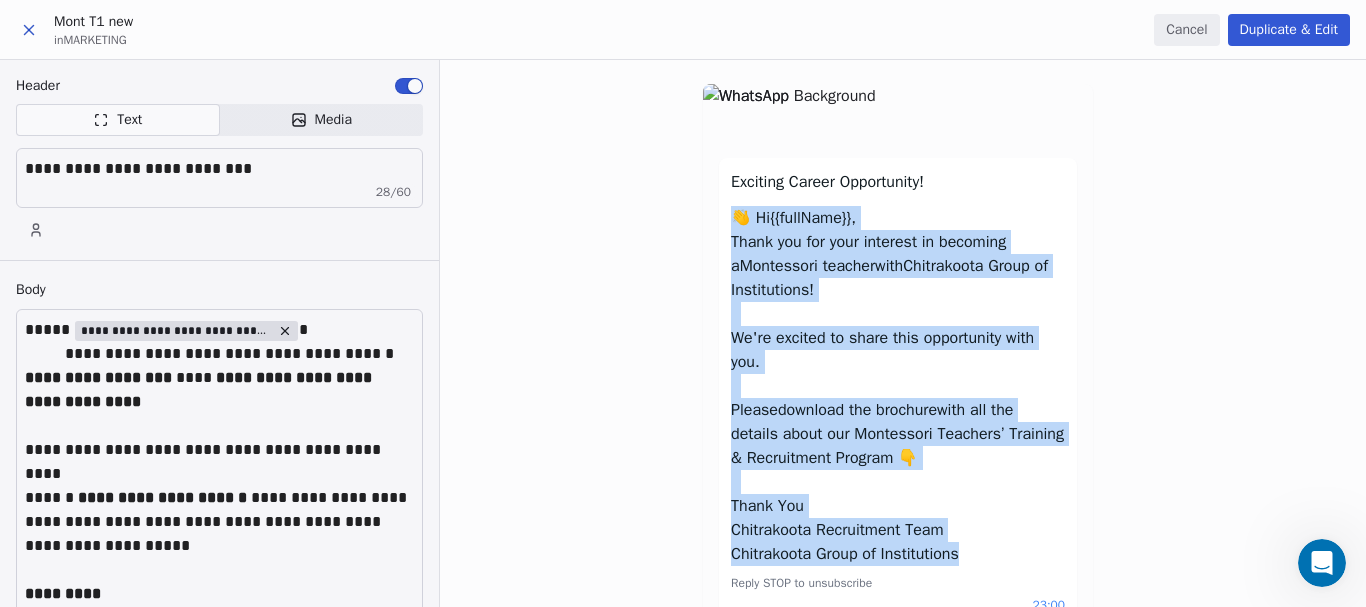 click on "👋 Hi  {{fullName}} ,           Thank you for your interest in becoming a  Montessori teacher  with  Chitrakoota Group of Institutions!   We're excited to share this opportunity with you.   Please  download the brochure  with all the details about our Montessori Teachers’ Training & Recruitment Program 👇   Thank You Chitrakoota Recruitment Team Chitrakoota Group of Institutions" at bounding box center [898, 386] 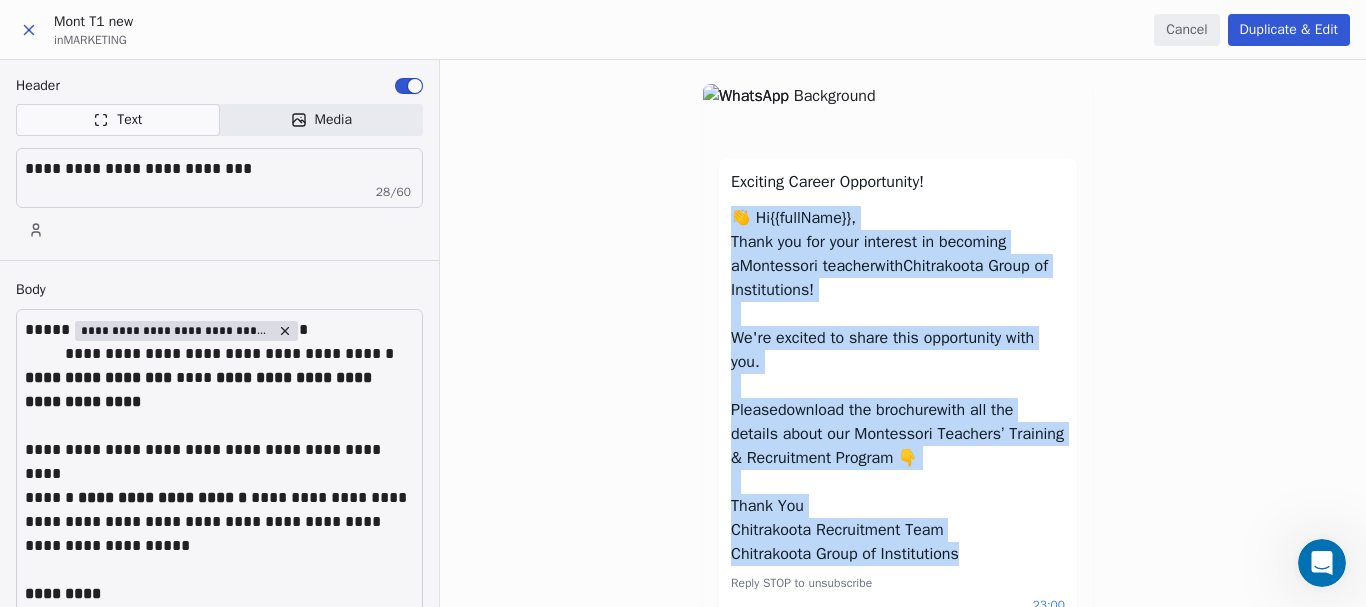 copy on "👋 Hi  {{fullName}} ,           Thank you for your interest in becoming a  Montessori teacher  with  Chitrakoota Group of Institutions!   We're excited to share this opportunity with you.   Please  download the brochure  with all the details about our Montessori Teachers’ Training & Recruitment Program 👇   Thank You Chitrakoota Recruitment Team Chitrakoota Group of Institutions" 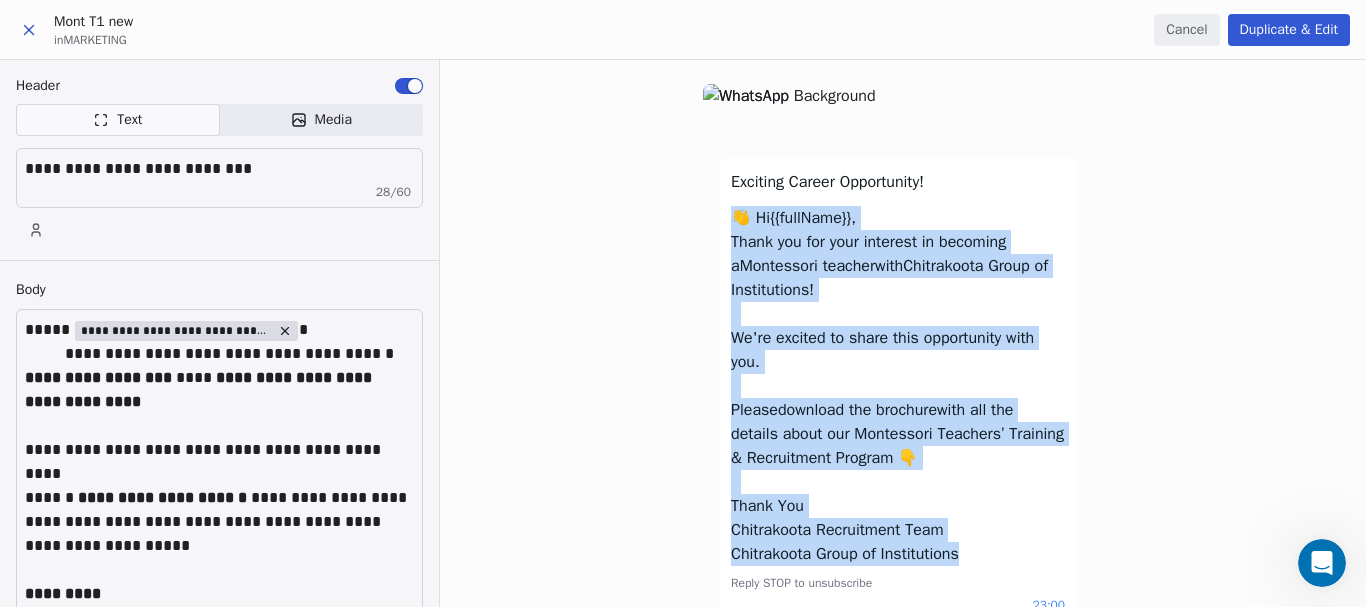 click 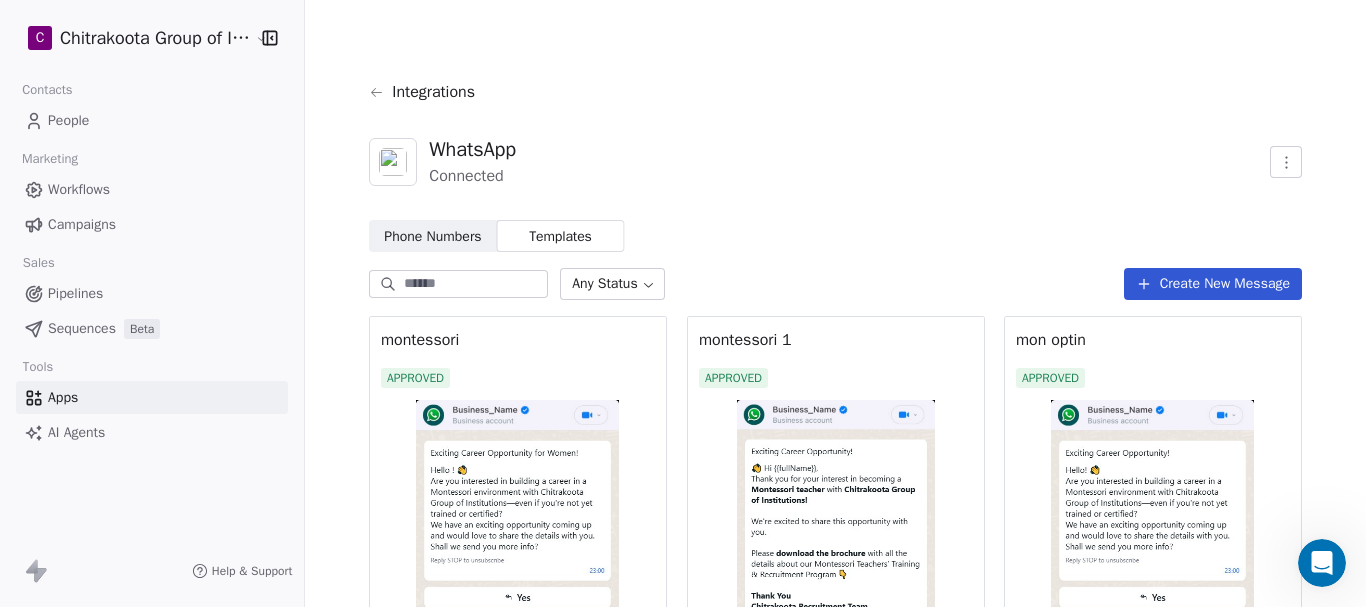 click 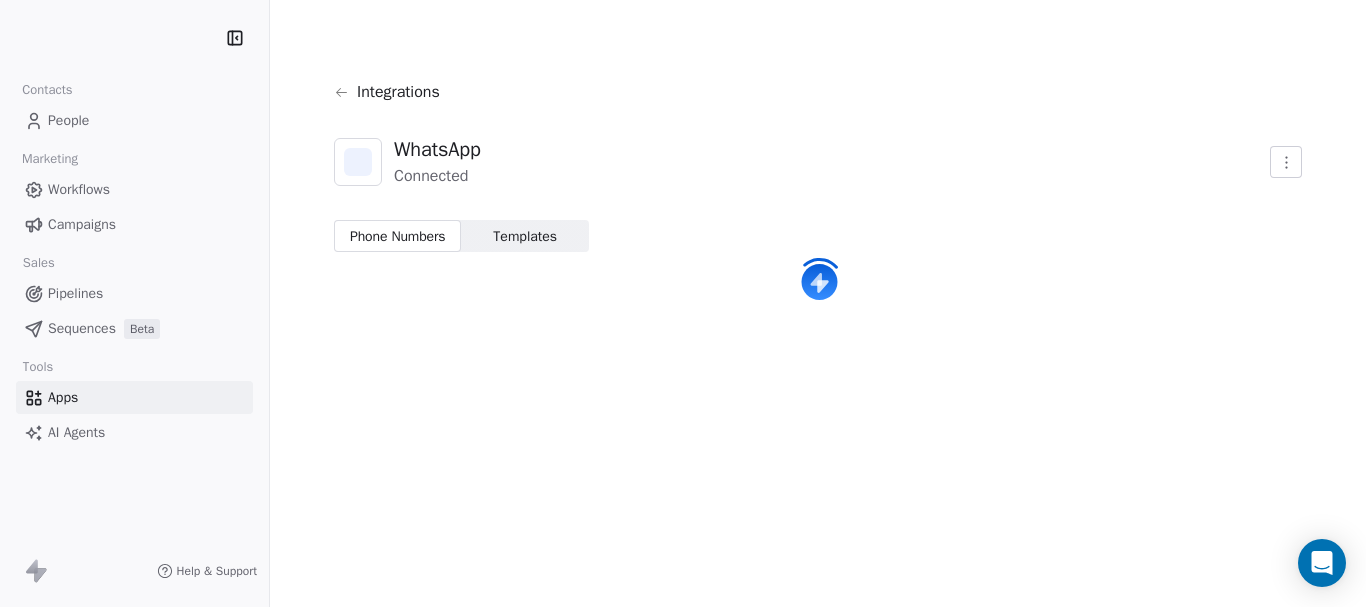scroll, scrollTop: 0, scrollLeft: 0, axis: both 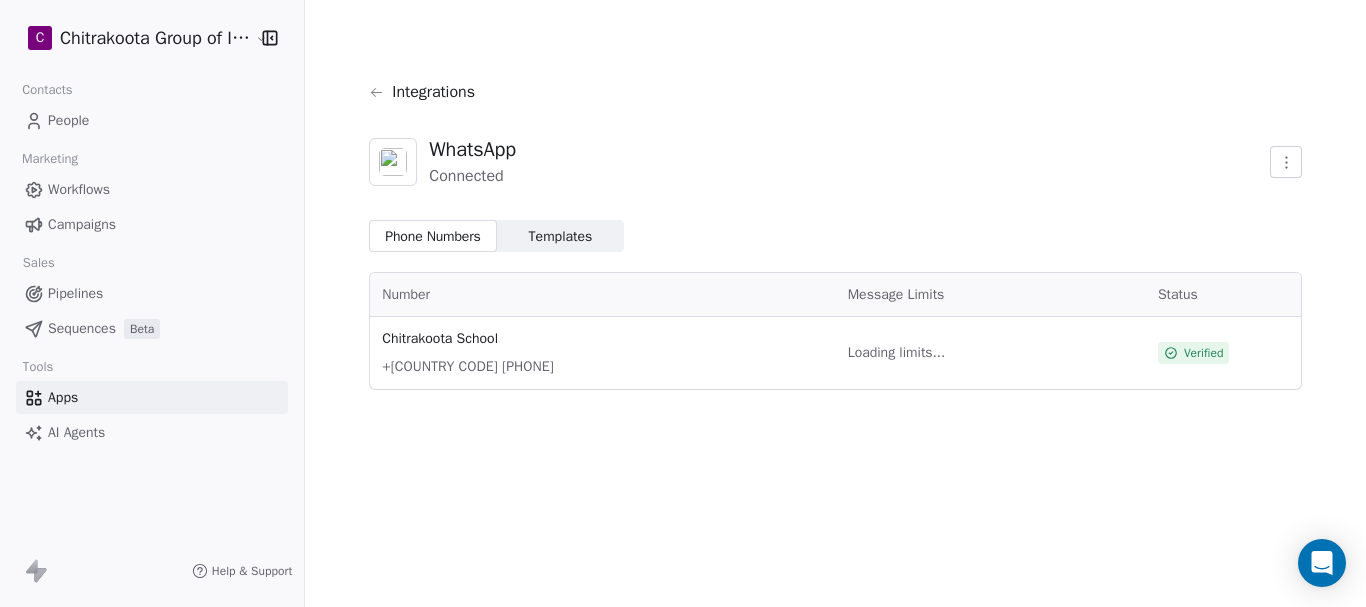 click on "Templates" at bounding box center (561, 236) 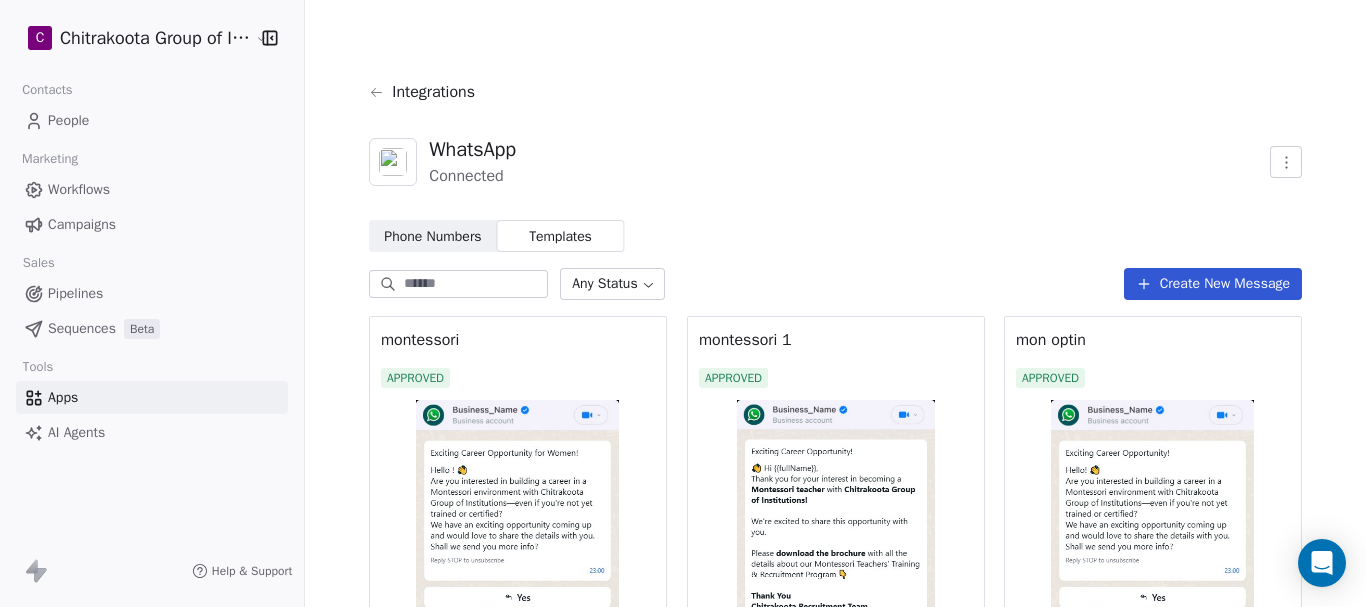 click on "Create New Message" at bounding box center (1213, 284) 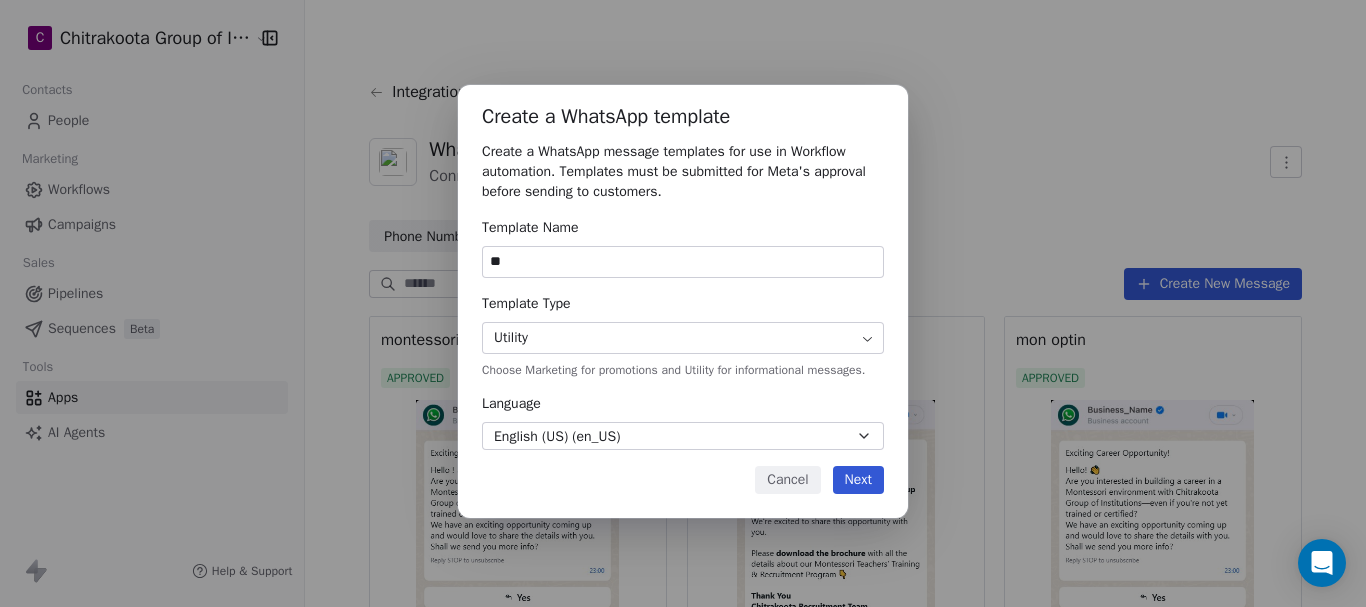 type on "*" 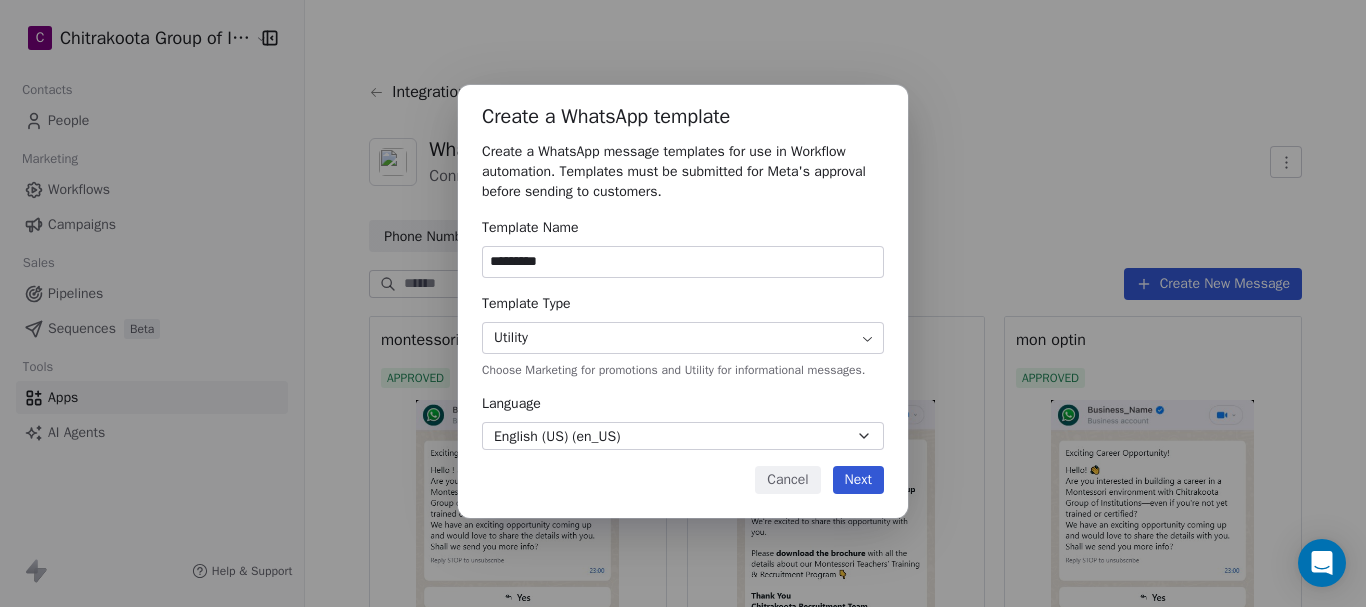 type on "*********" 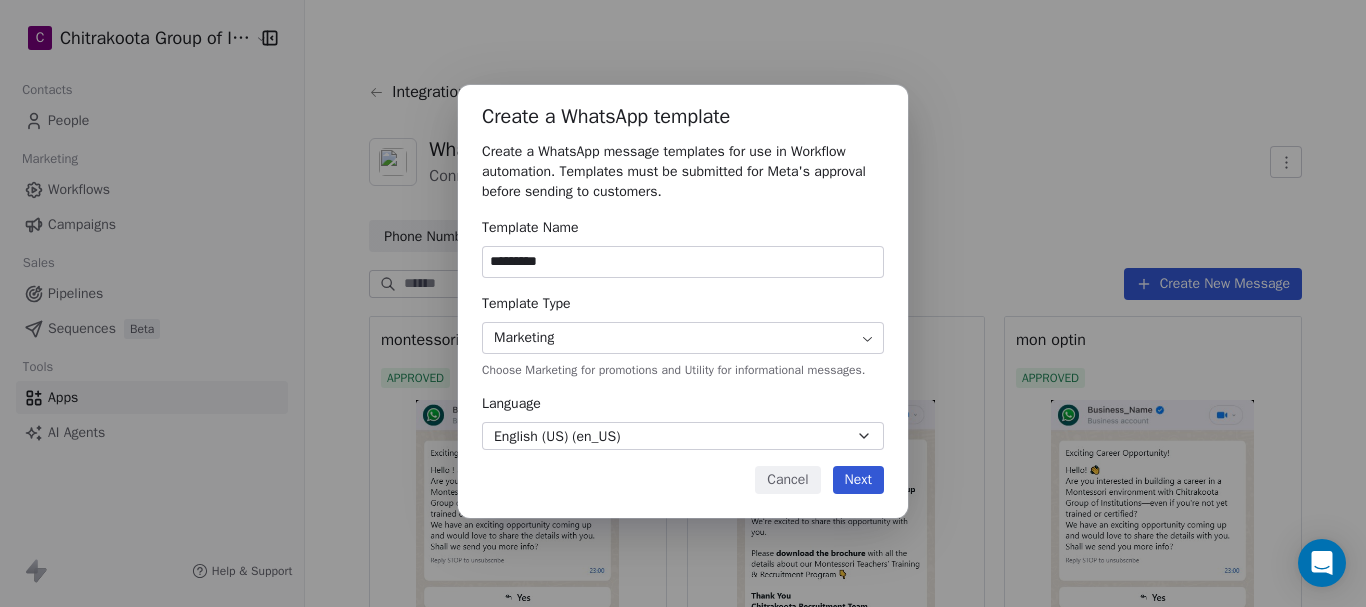 click on "Next" at bounding box center (858, 480) 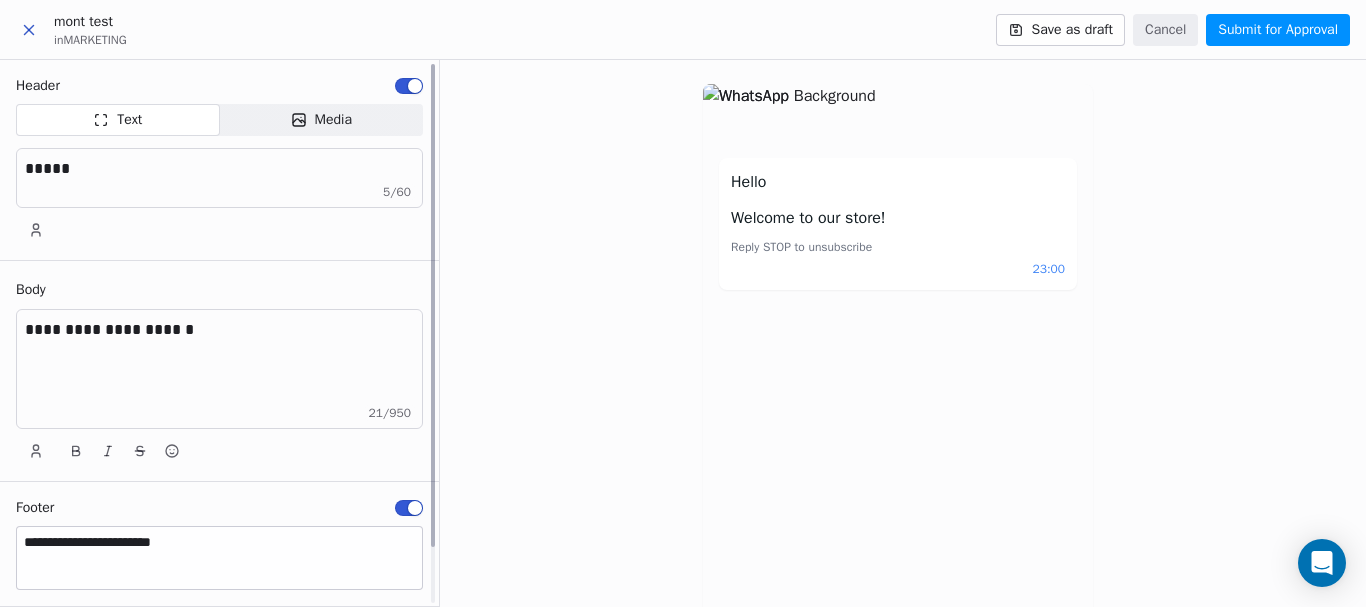 click on "*****" at bounding box center (219, 169) 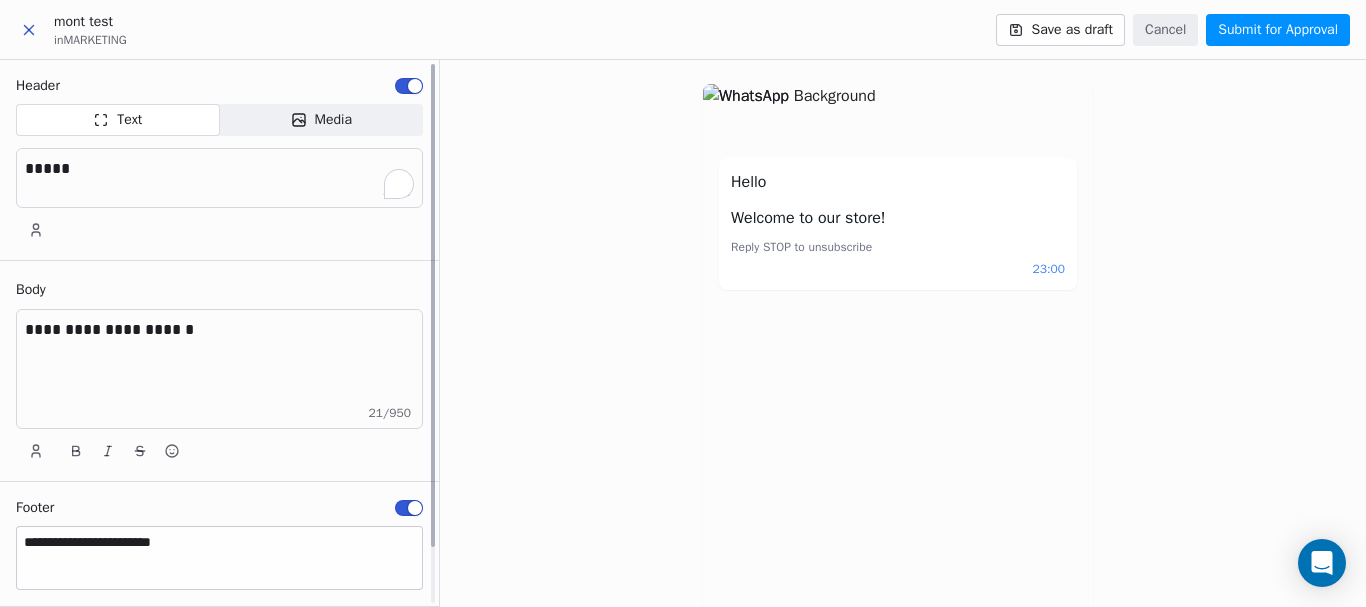 click at bounding box center [415, 86] 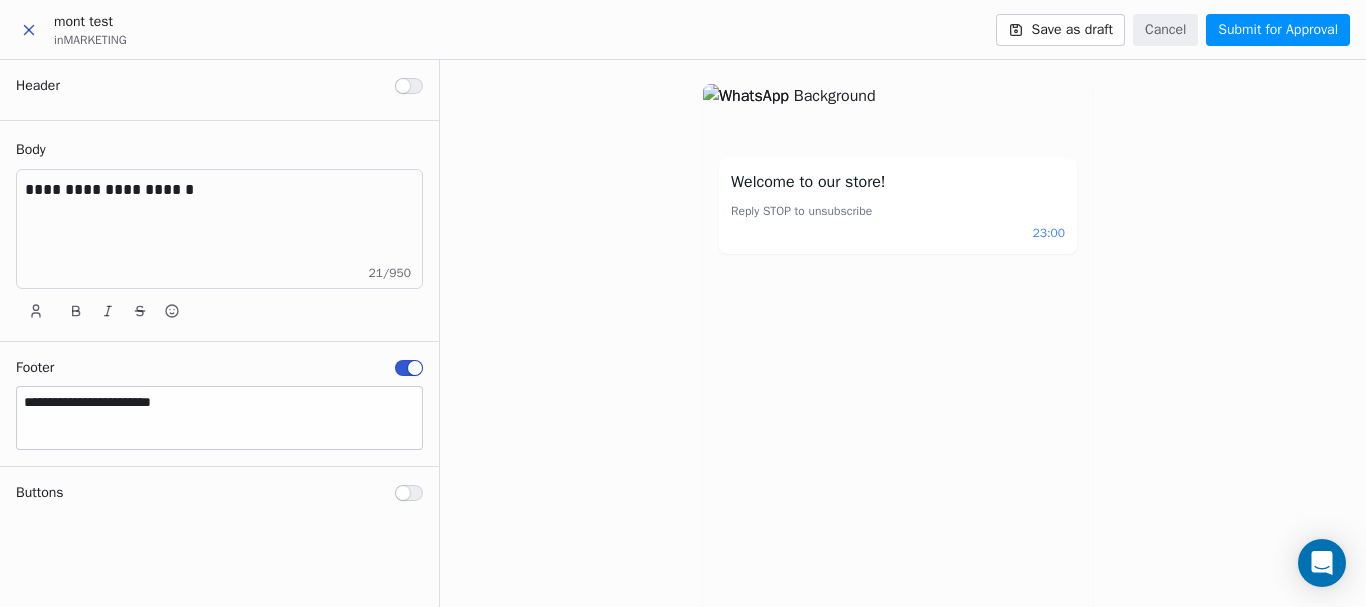 click on "**********" at bounding box center (219, 229) 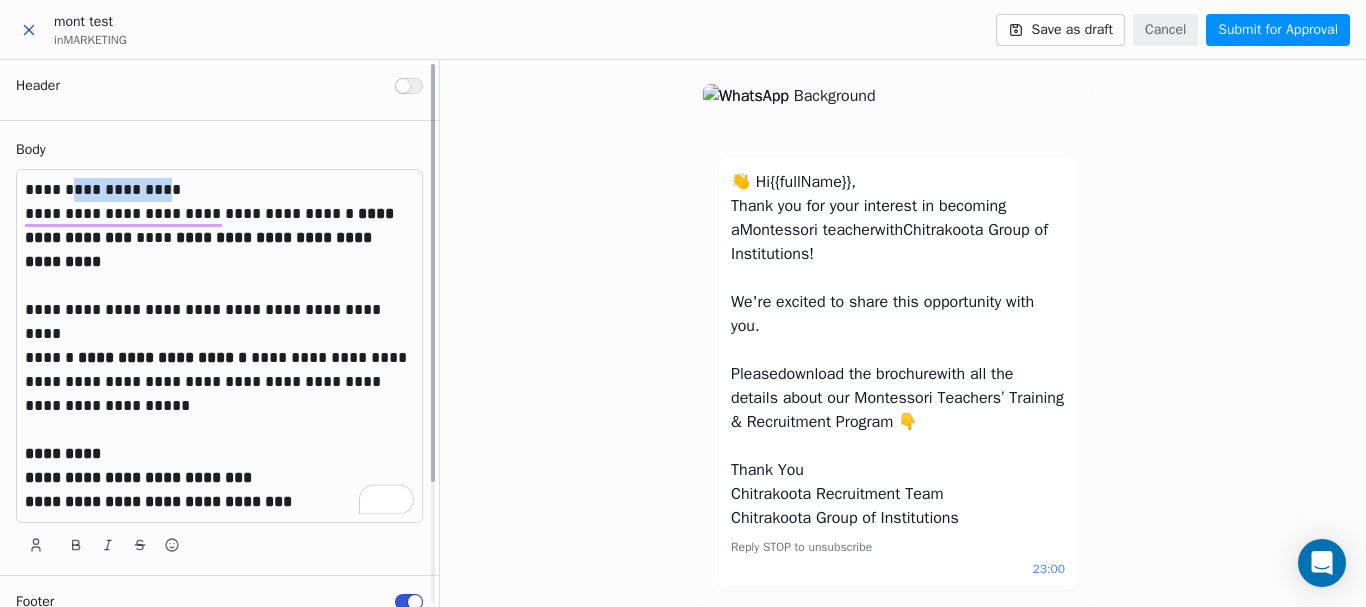 drag, startPoint x: 156, startPoint y: 186, endPoint x: 72, endPoint y: 192, distance: 84.21401 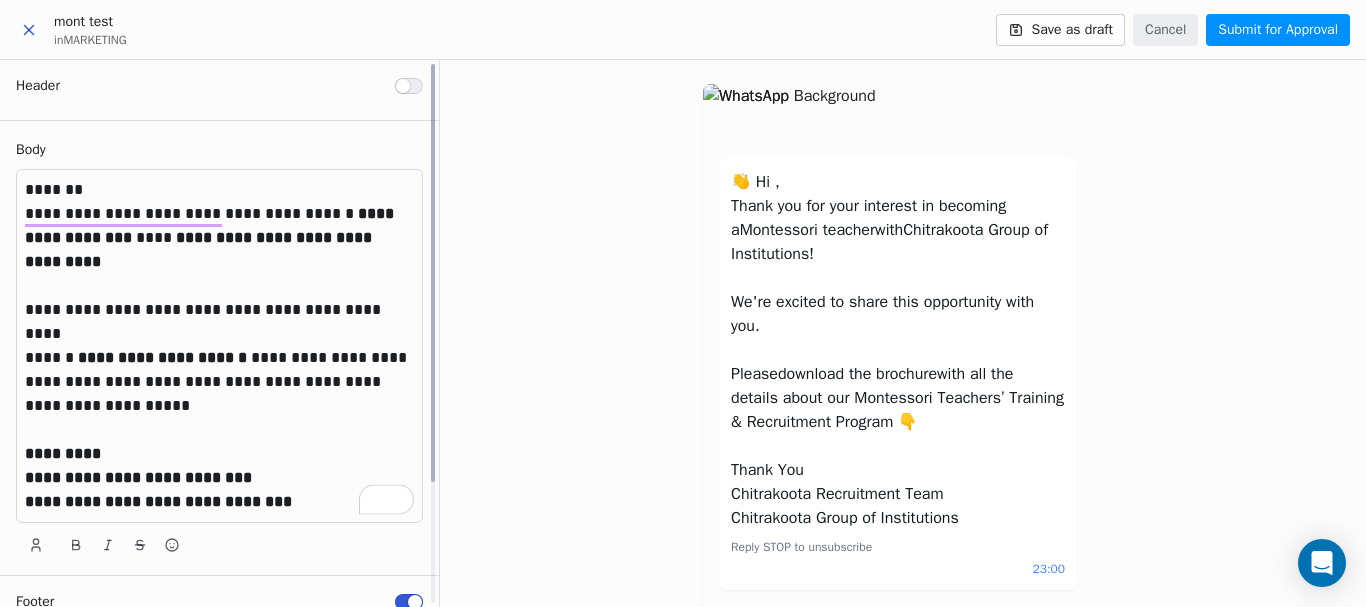 type 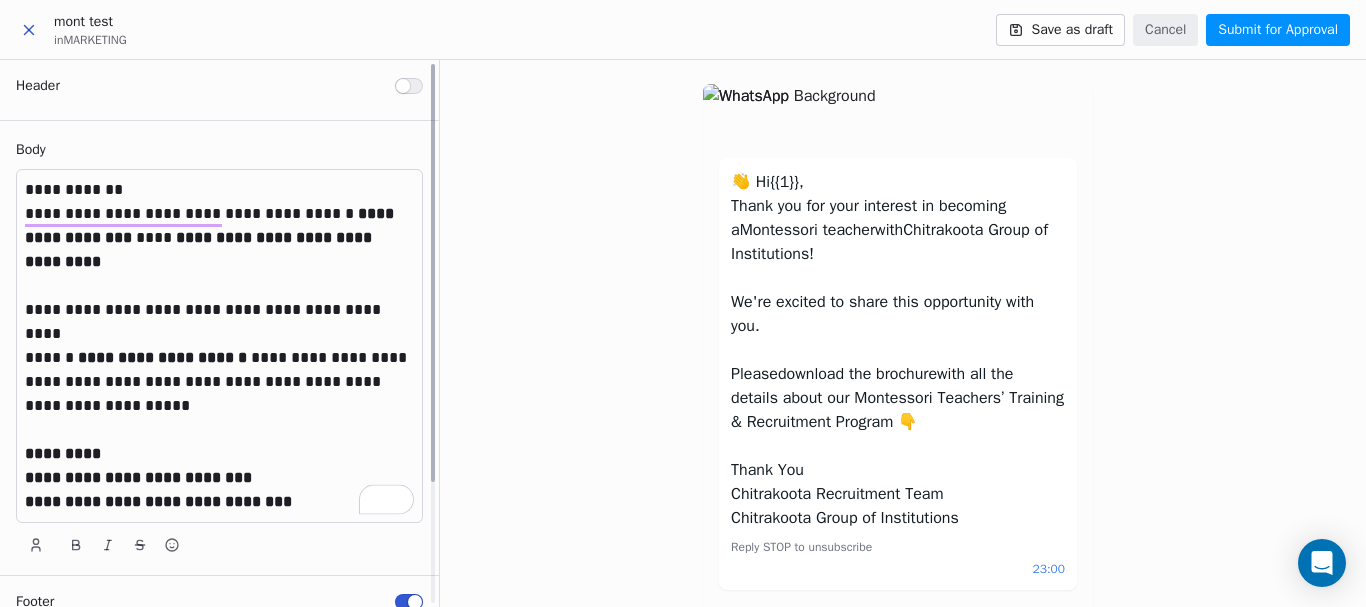 click at bounding box center (219, 286) 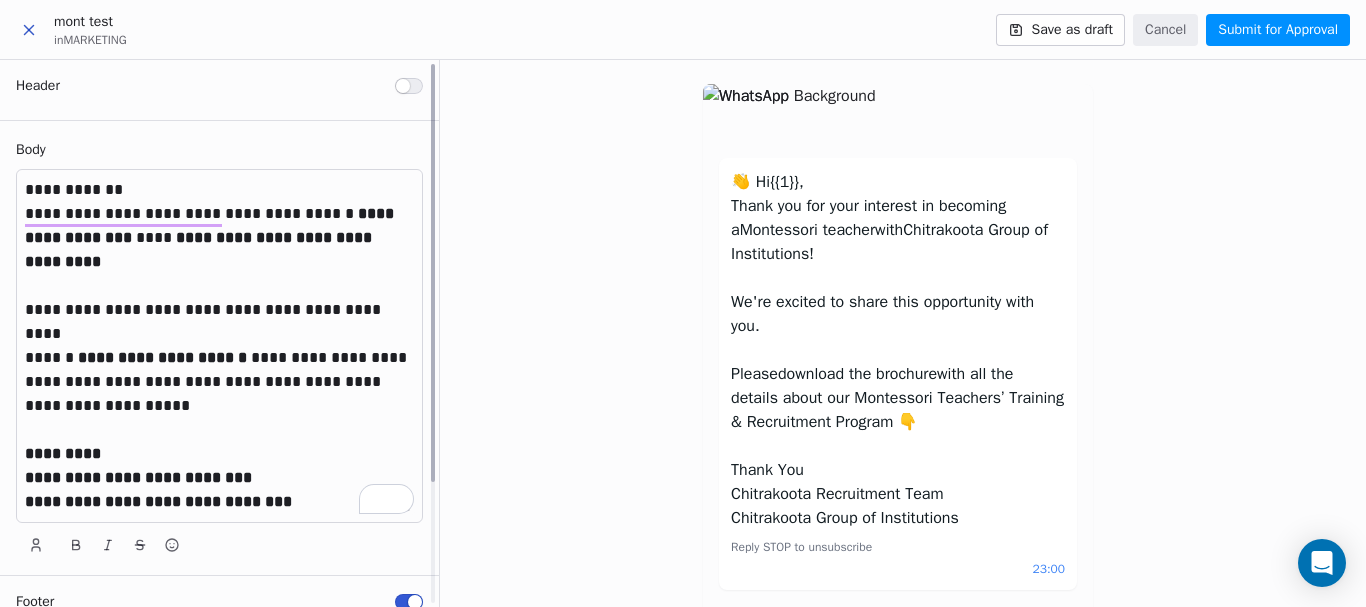 scroll, scrollTop: 67, scrollLeft: 0, axis: vertical 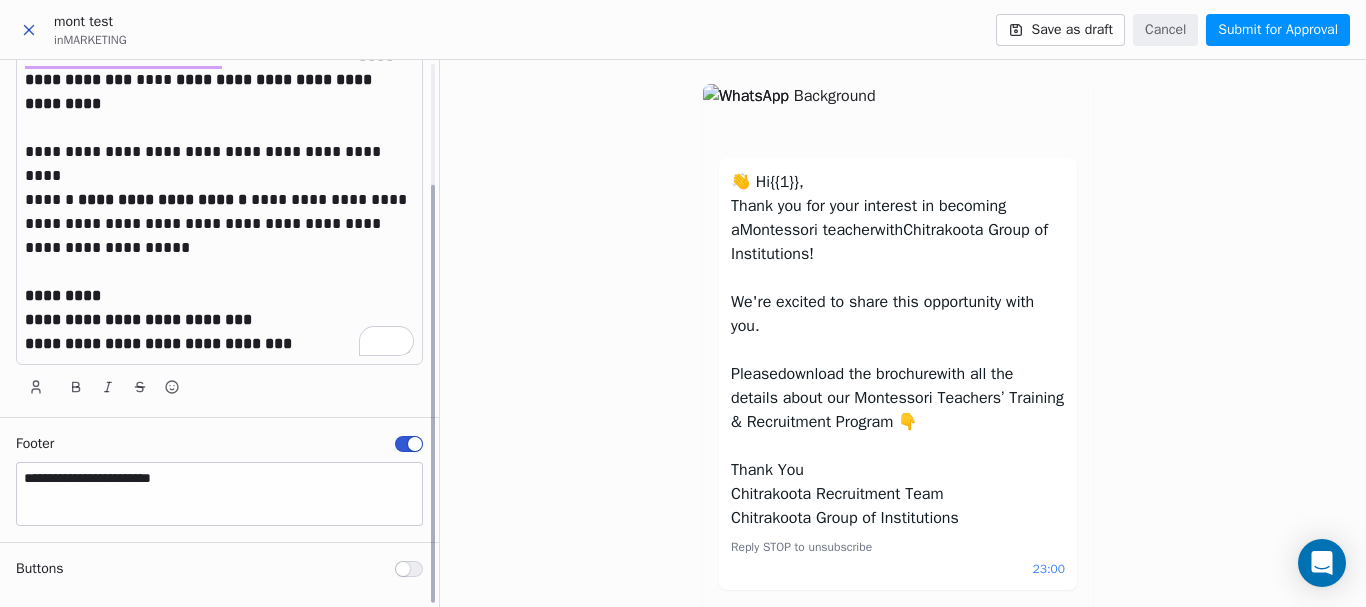 click at bounding box center (409, 569) 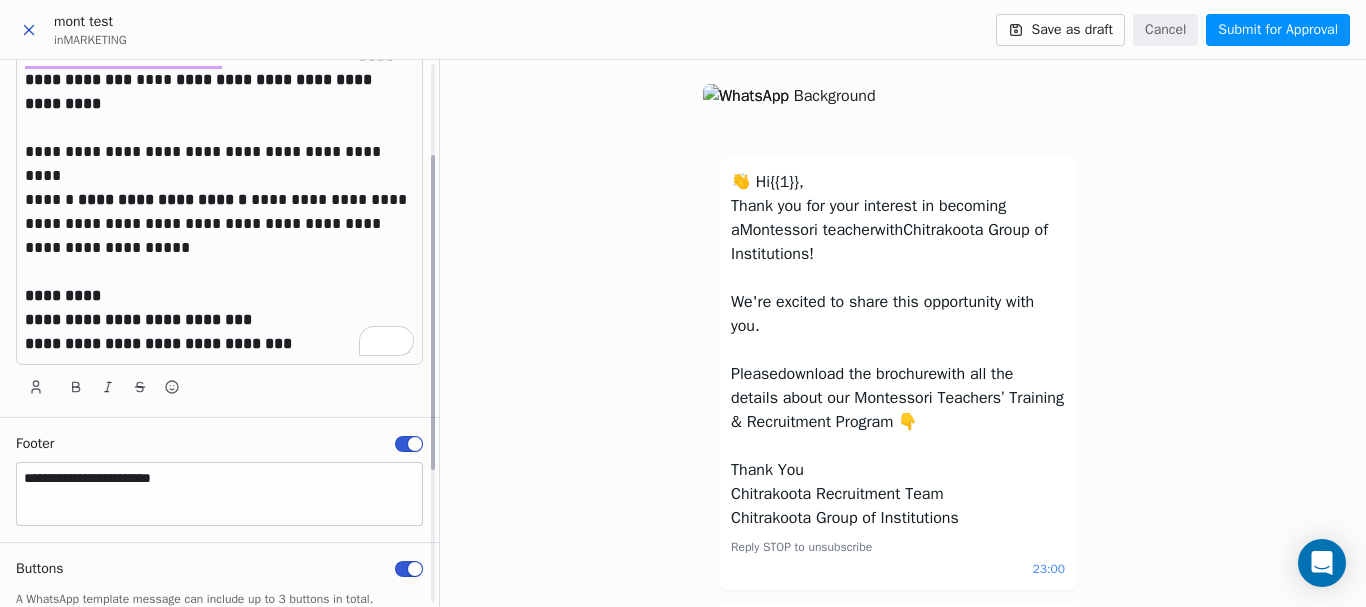 scroll, scrollTop: 260, scrollLeft: 0, axis: vertical 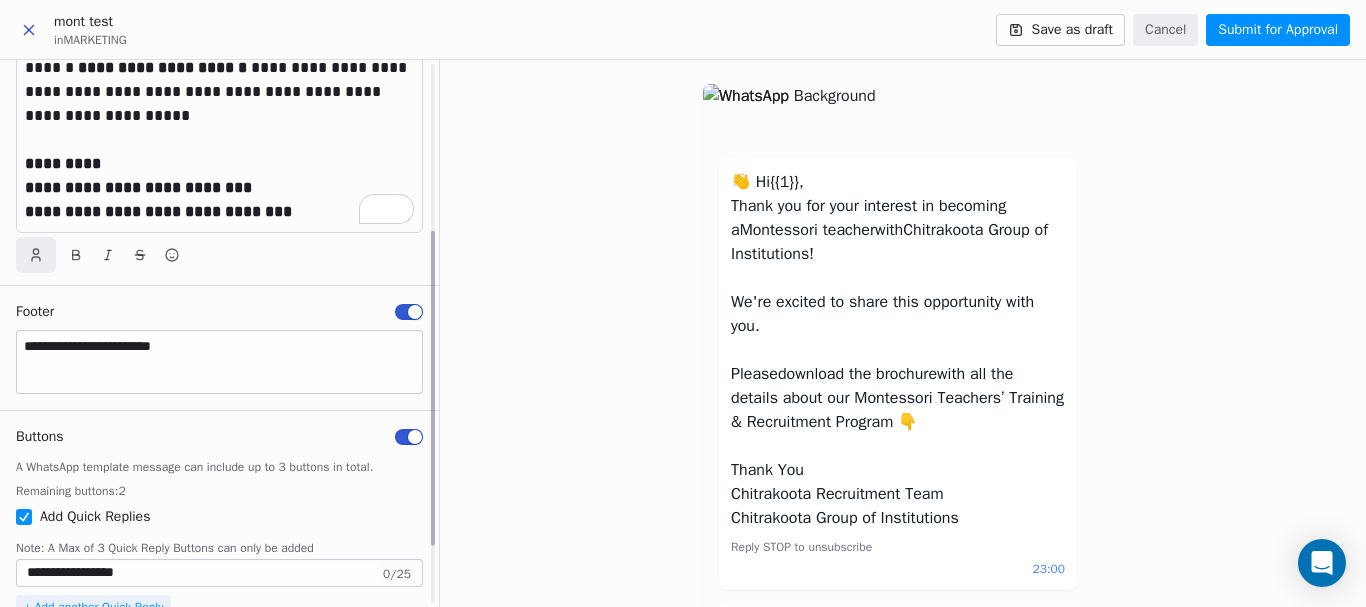 click 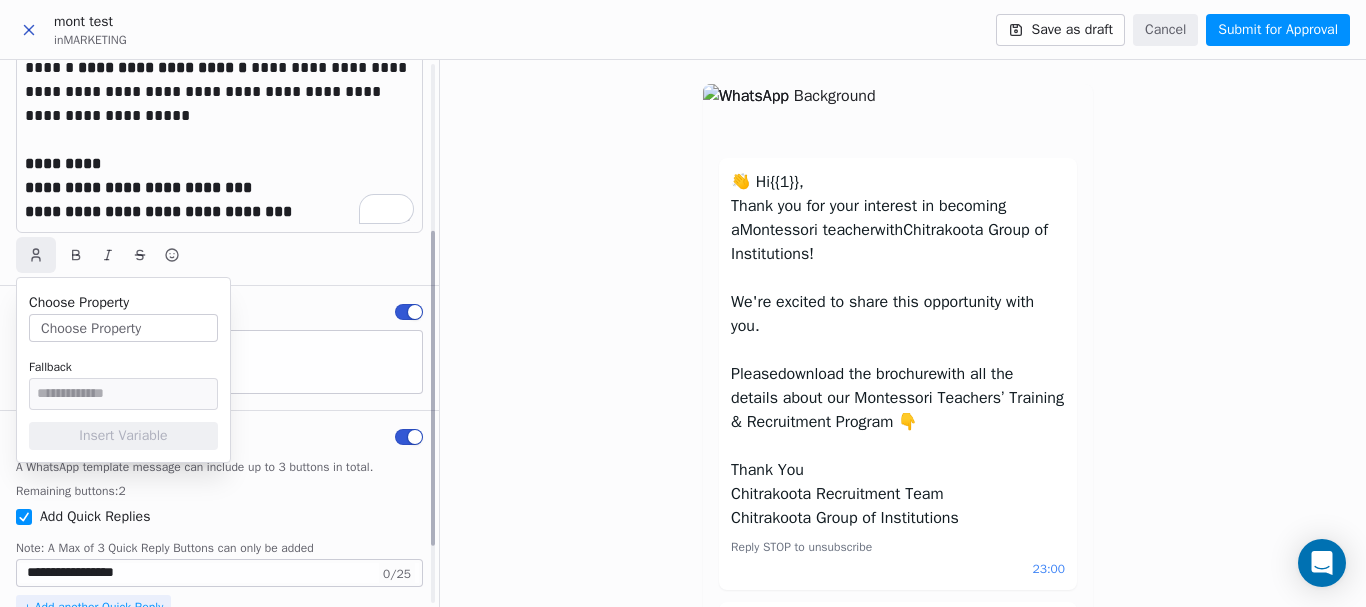 click at bounding box center [223, 255] 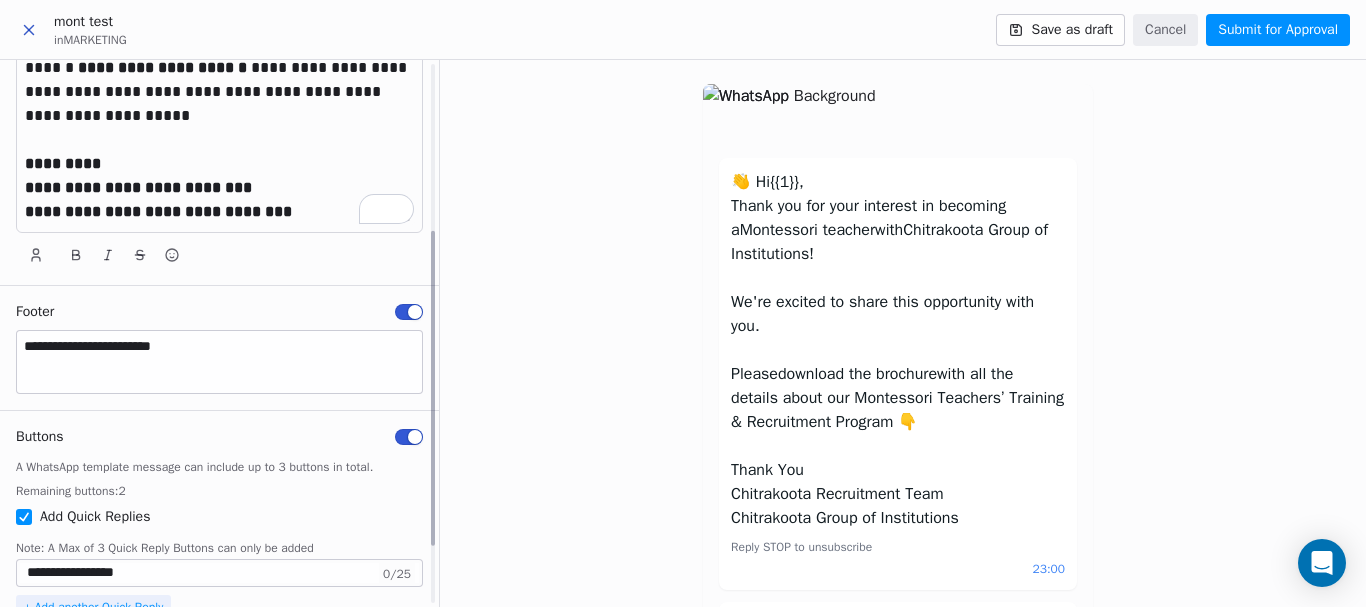 scroll, scrollTop: 361, scrollLeft: 0, axis: vertical 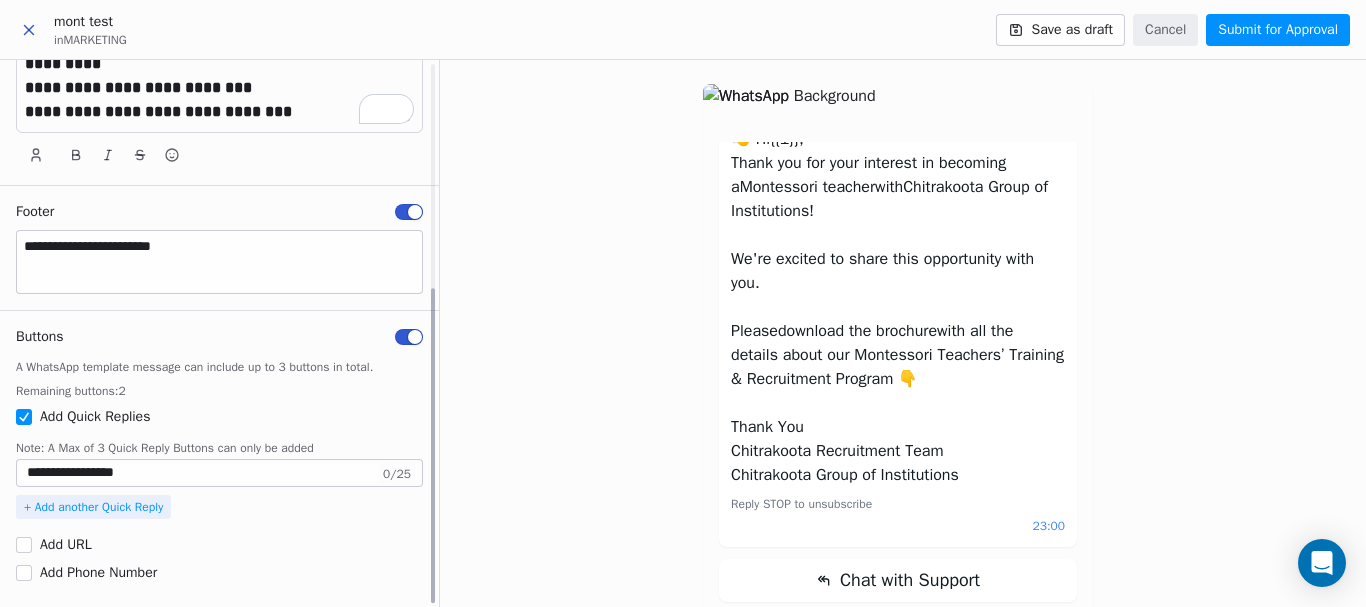 click on "**********" at bounding box center (219, 473) 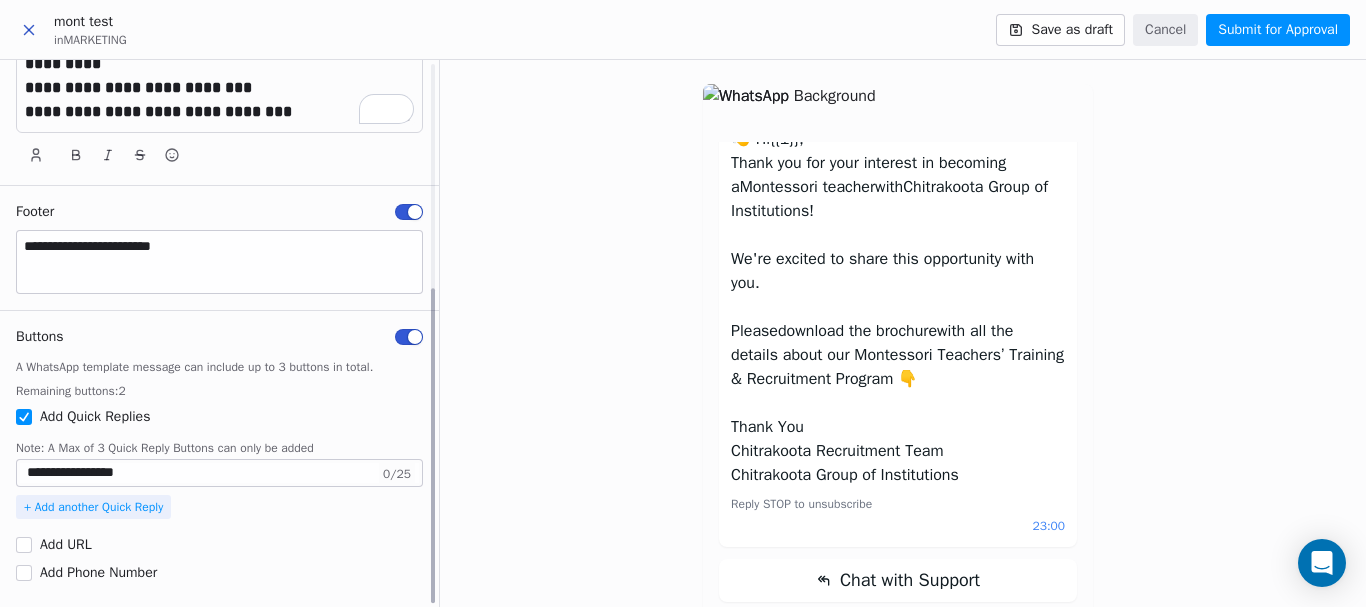 drag, startPoint x: 9, startPoint y: 466, endPoint x: 0, endPoint y: 471, distance: 10.29563 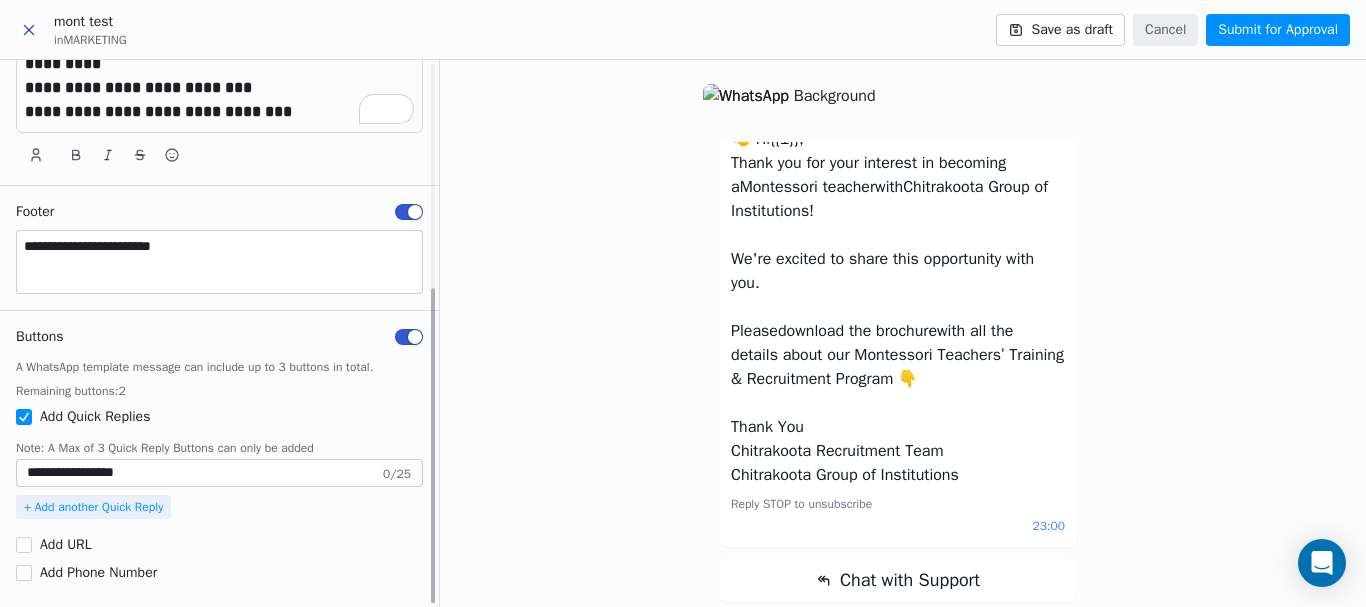 click on "**********" at bounding box center [219, 459] 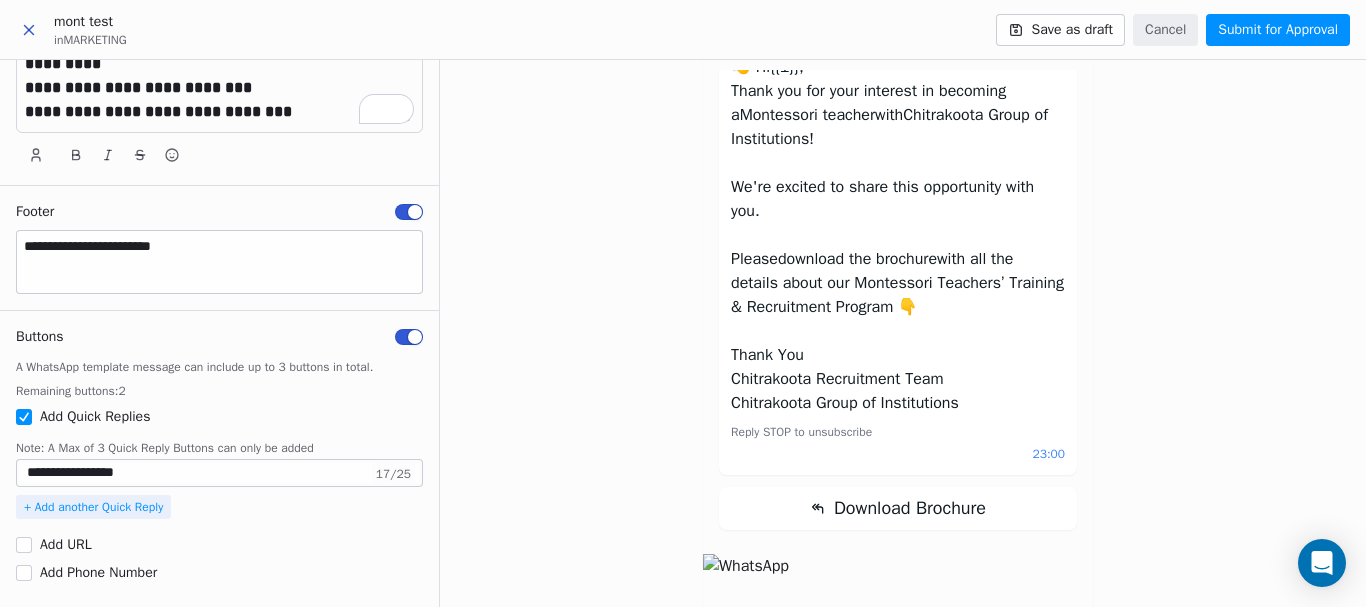 scroll, scrollTop: 100, scrollLeft: 0, axis: vertical 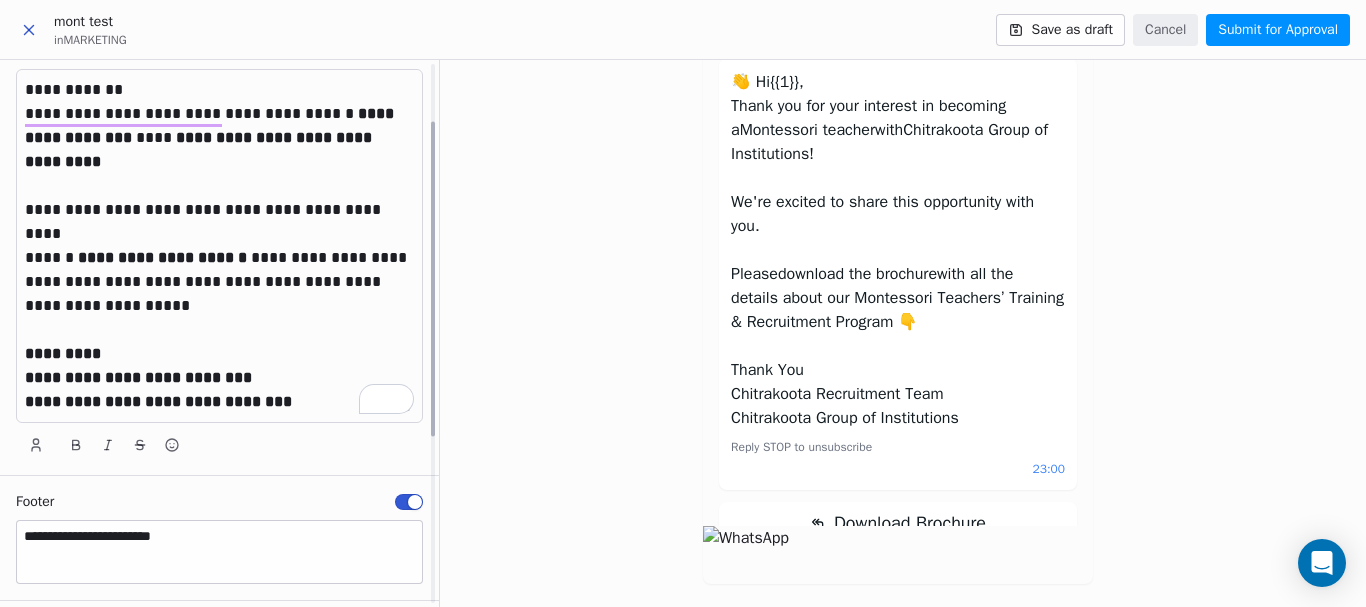 click on "*********" at bounding box center [219, 354] 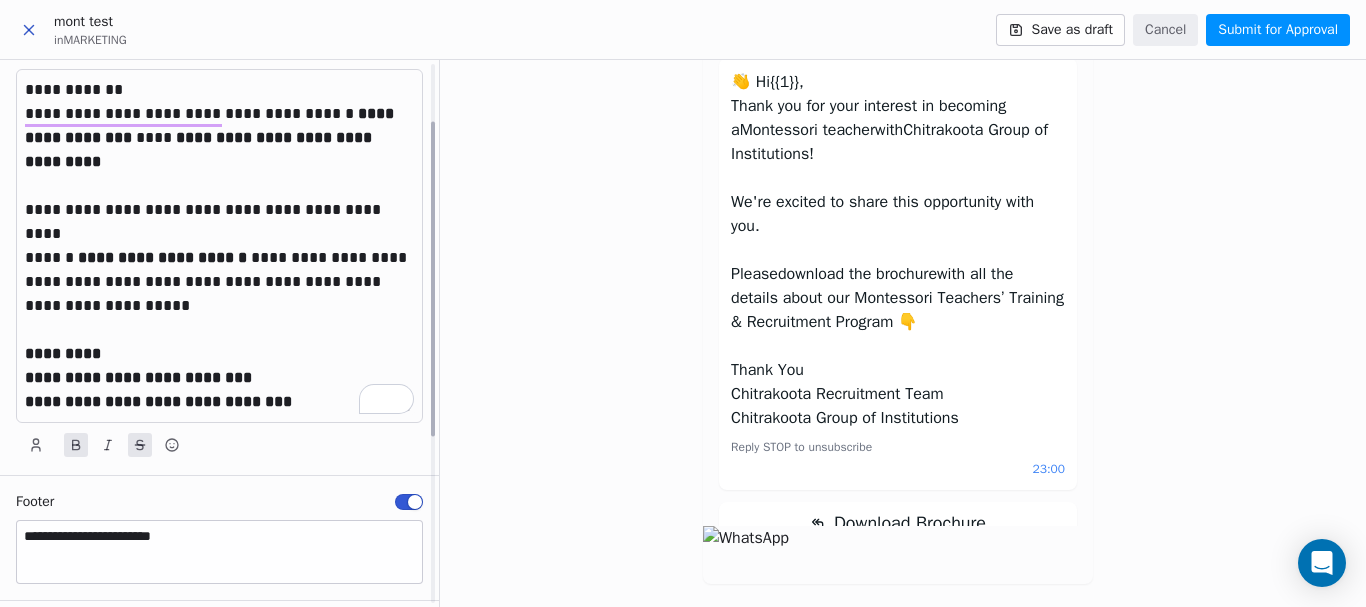 click 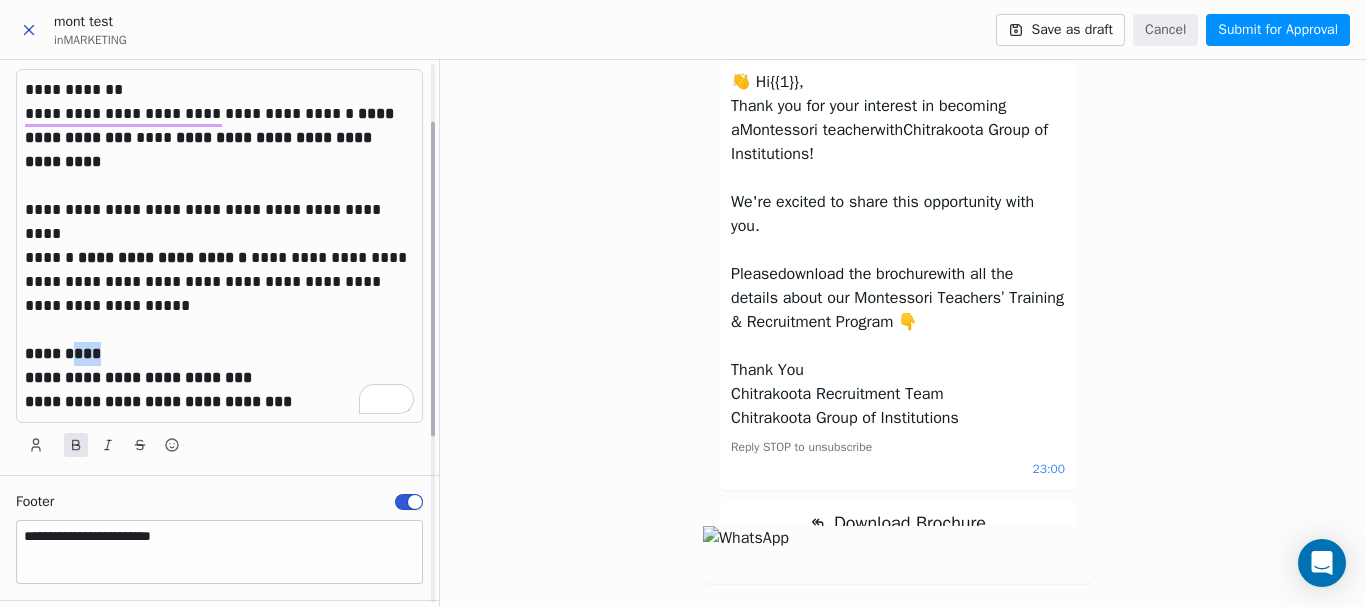 drag, startPoint x: 111, startPoint y: 361, endPoint x: 78, endPoint y: 353, distance: 33.955853 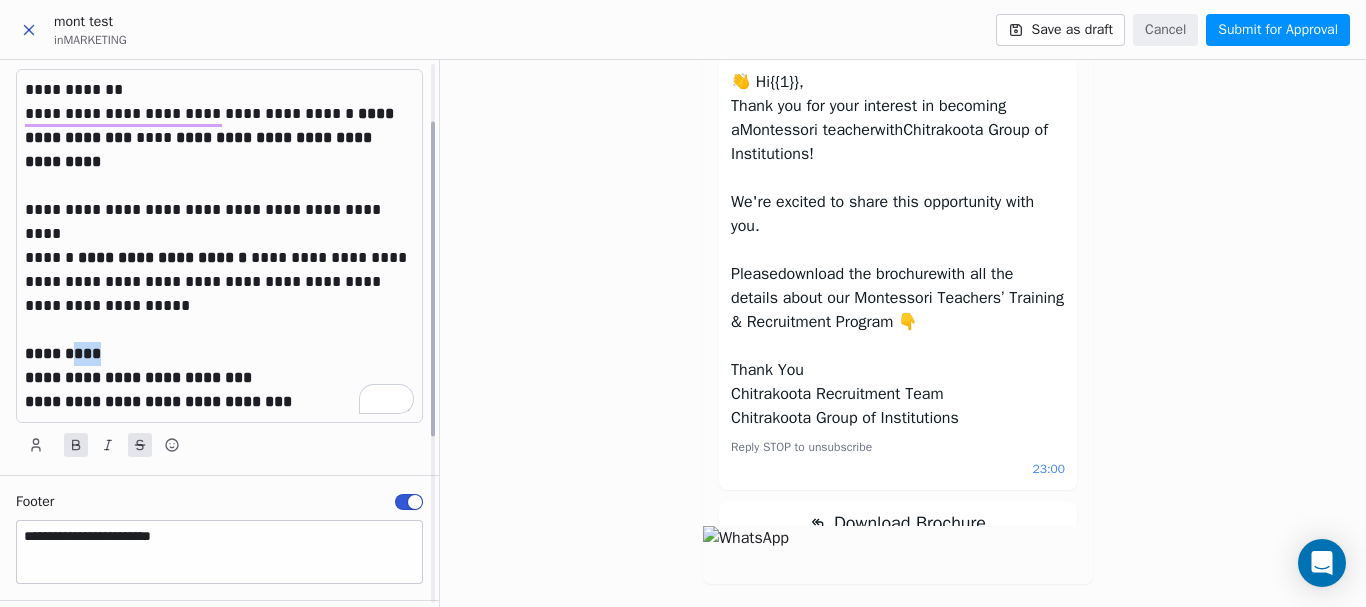 click at bounding box center (140, 445) 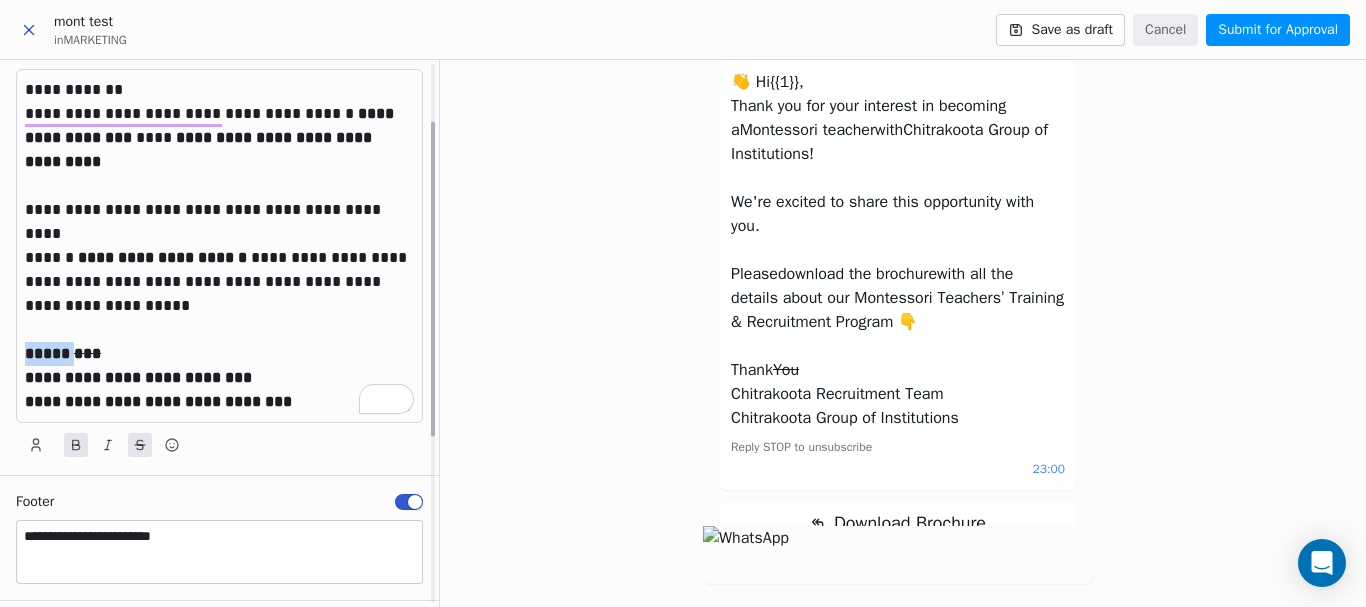 click at bounding box center [140, 445] 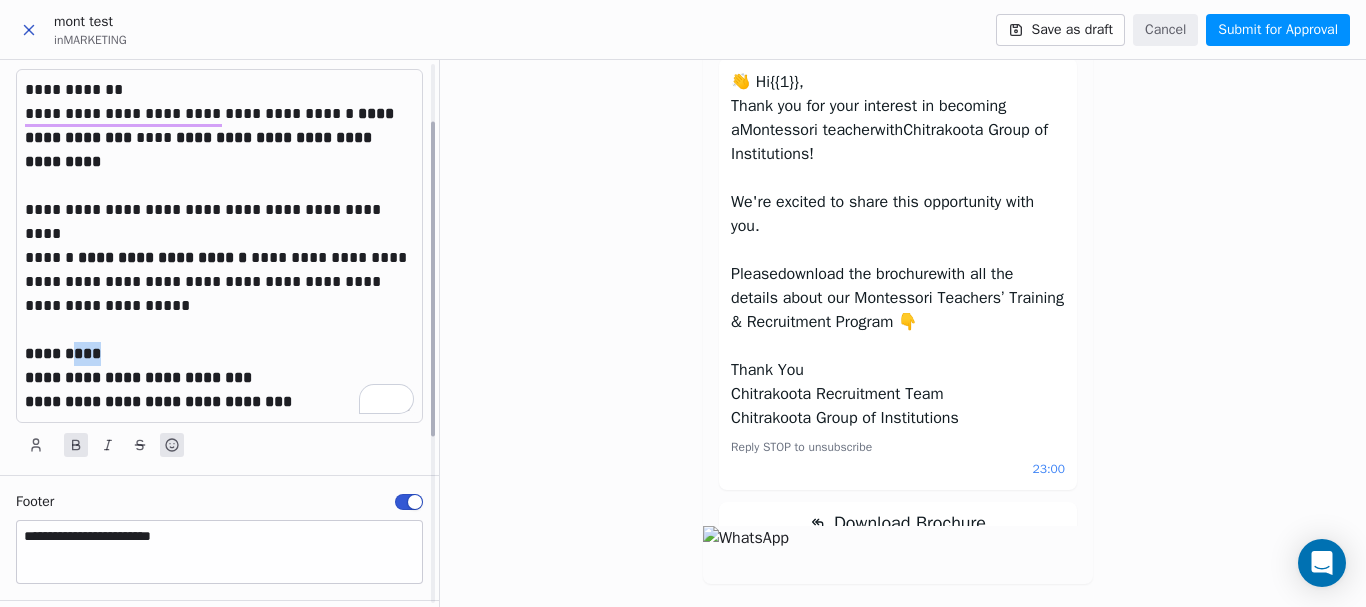 click 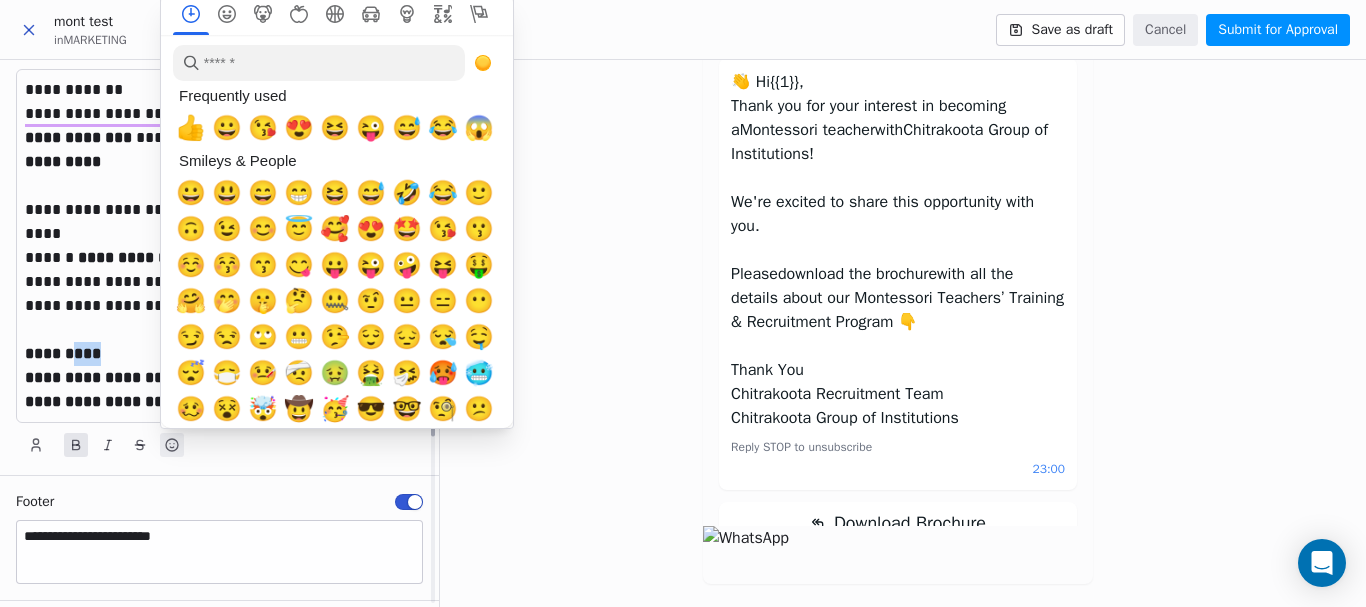 click on "*********" at bounding box center (219, 354) 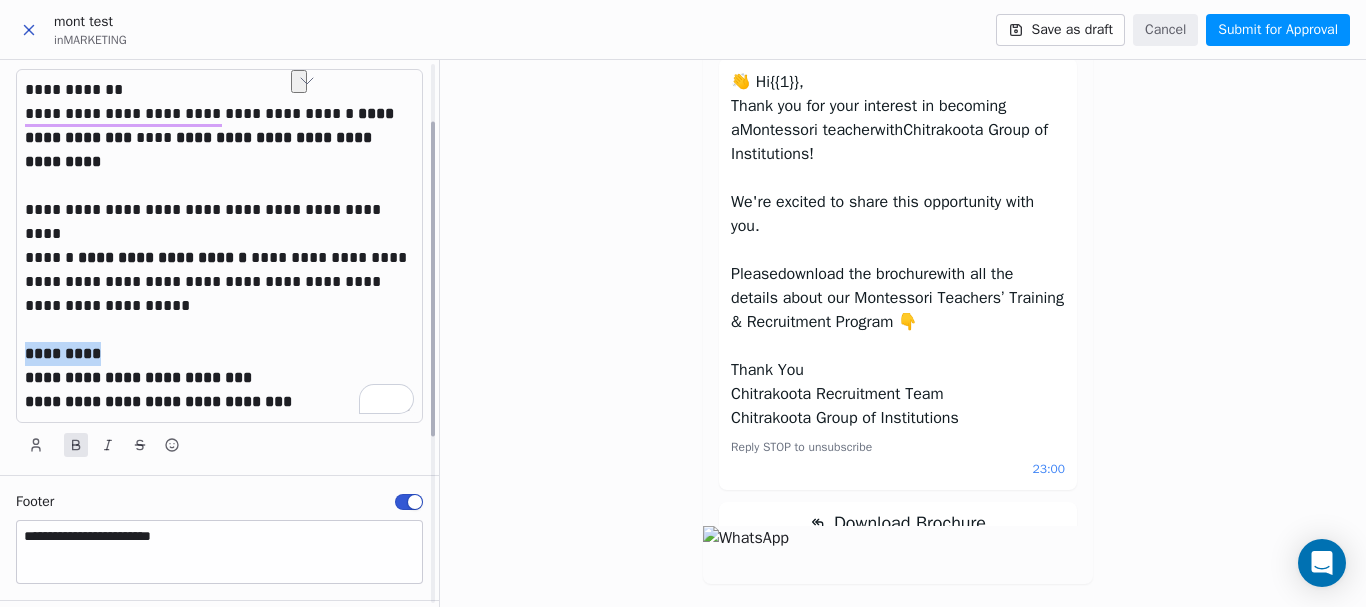 drag, startPoint x: 112, startPoint y: 356, endPoint x: 16, endPoint y: 356, distance: 96 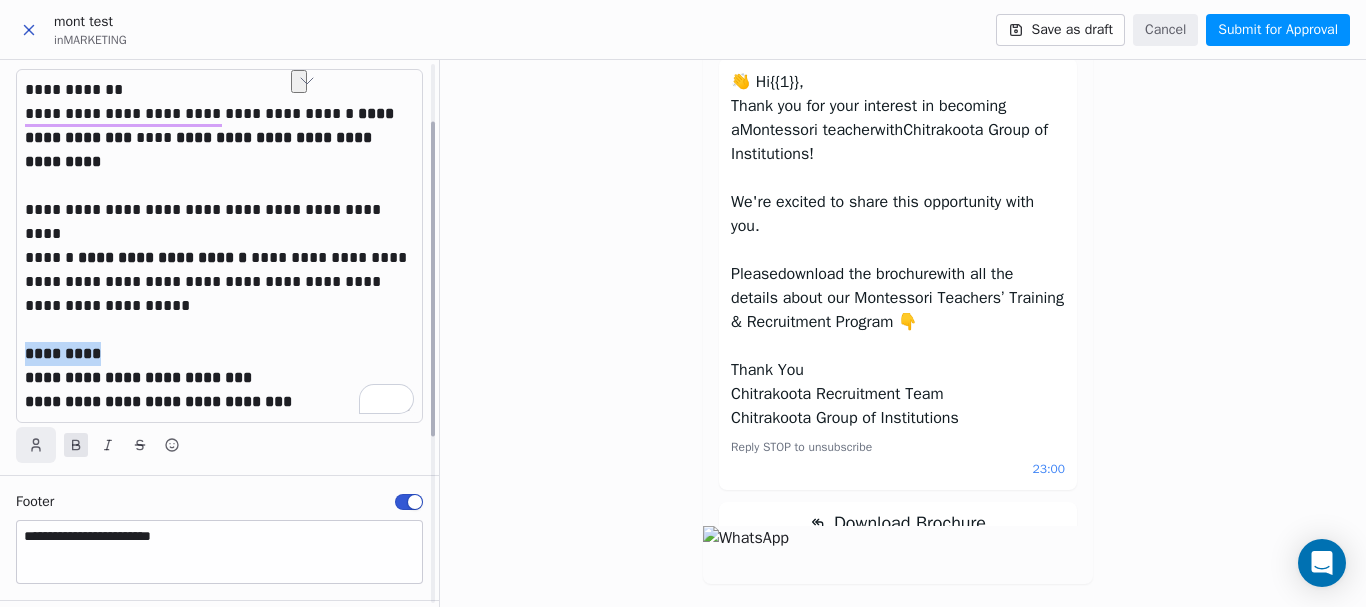 click 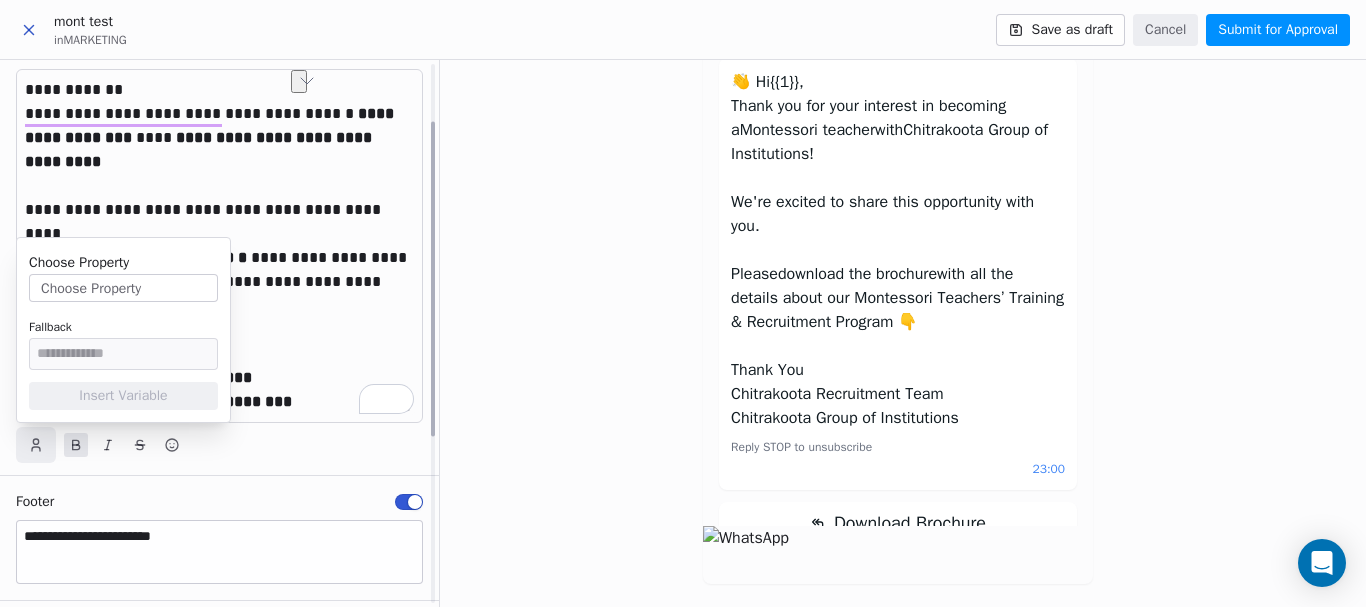 click on "**********" at bounding box center [219, 378] 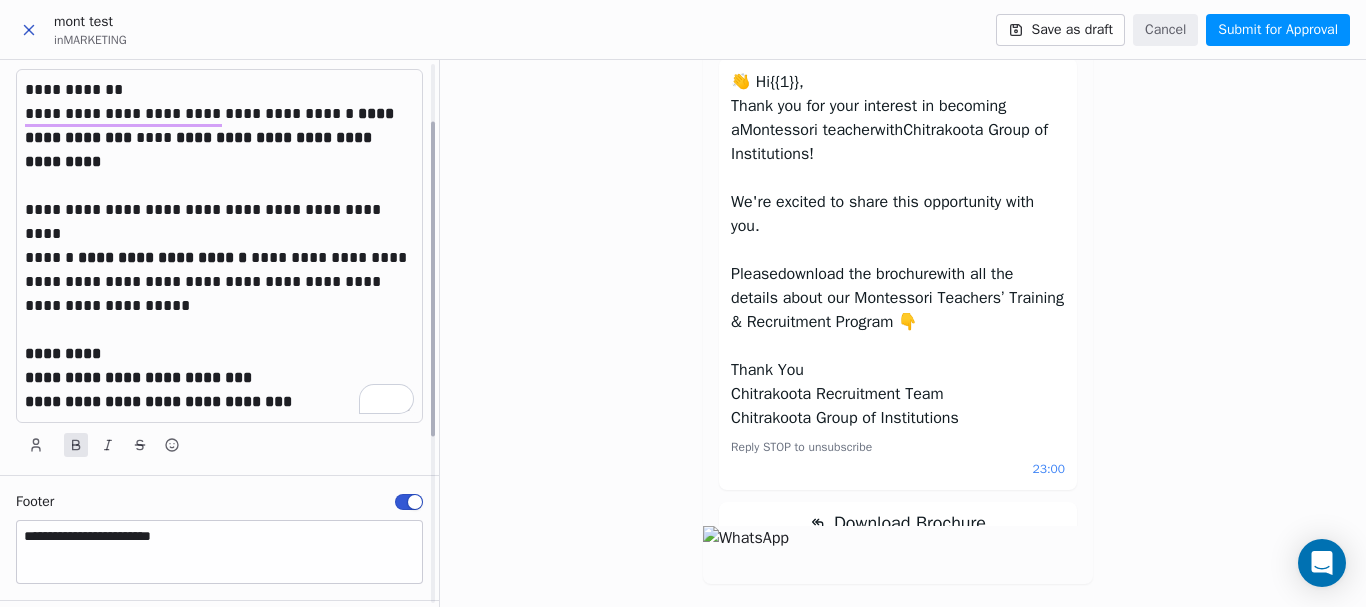 click on "*********" at bounding box center [219, 354] 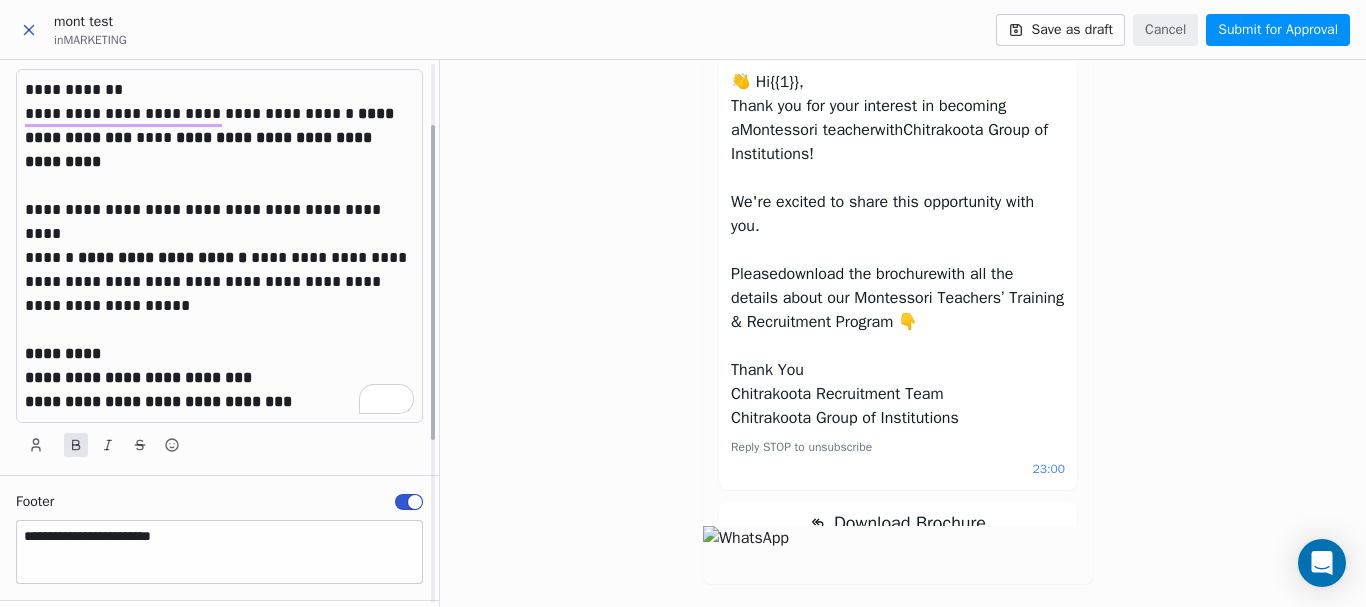 scroll, scrollTop: 137, scrollLeft: 0, axis: vertical 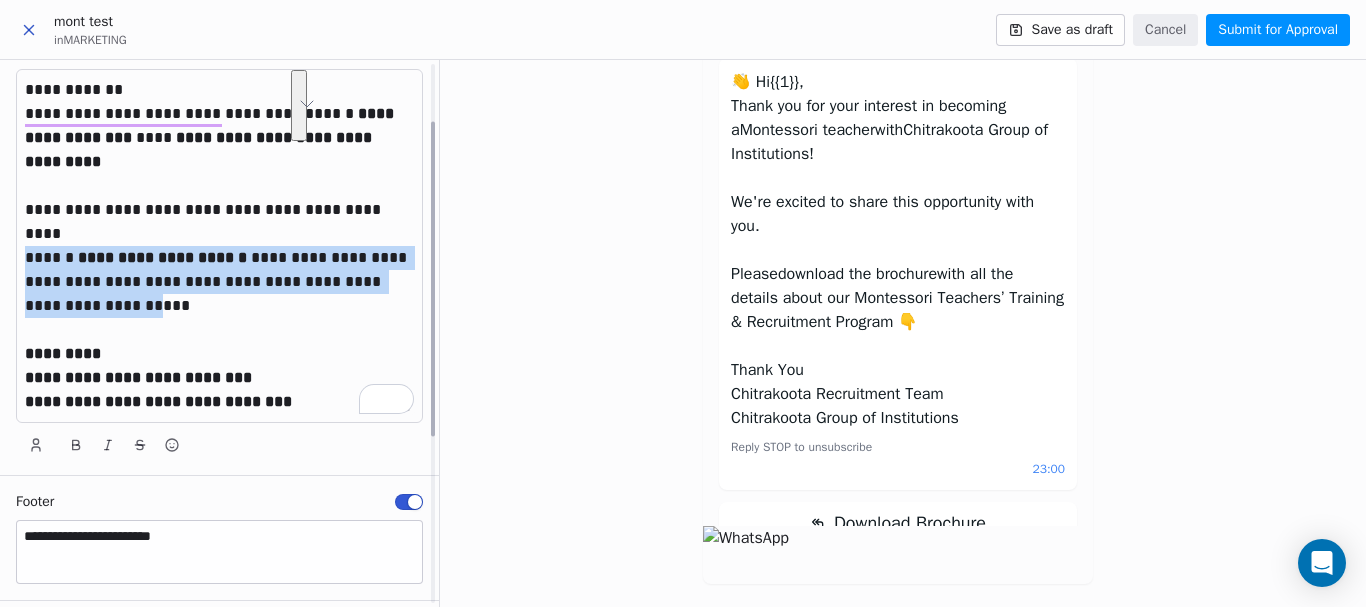 drag, startPoint x: 28, startPoint y: 253, endPoint x: 177, endPoint y: 302, distance: 156.85025 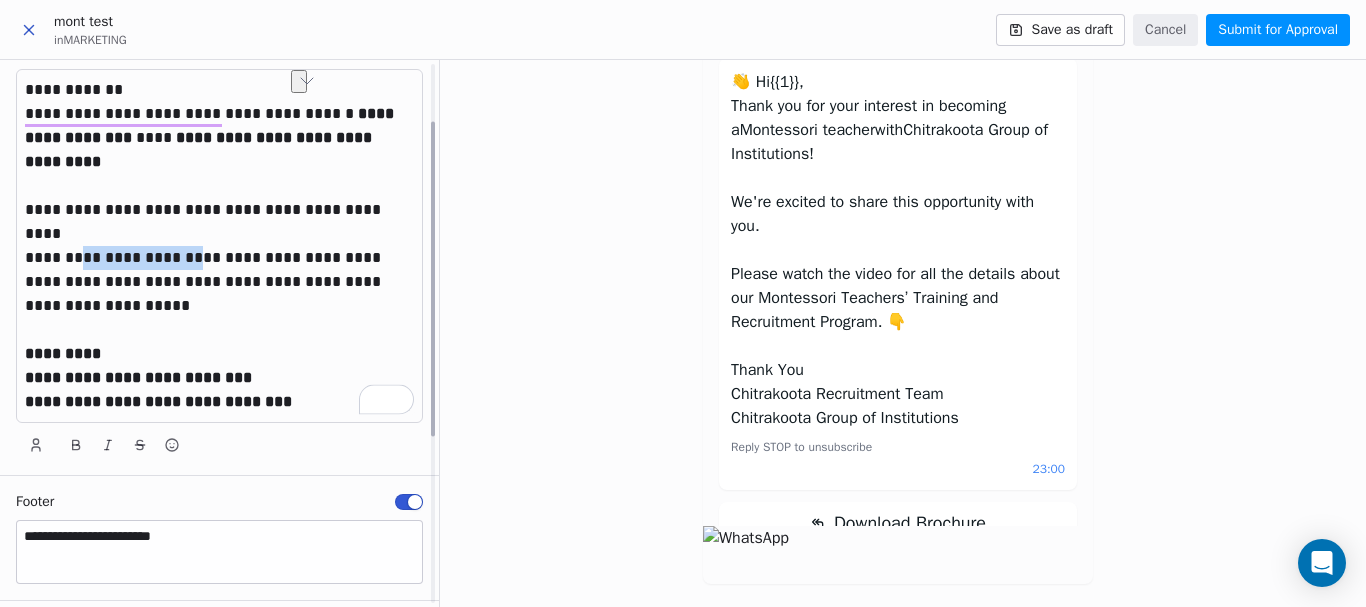 drag, startPoint x: 186, startPoint y: 253, endPoint x: 78, endPoint y: 260, distance: 108.226616 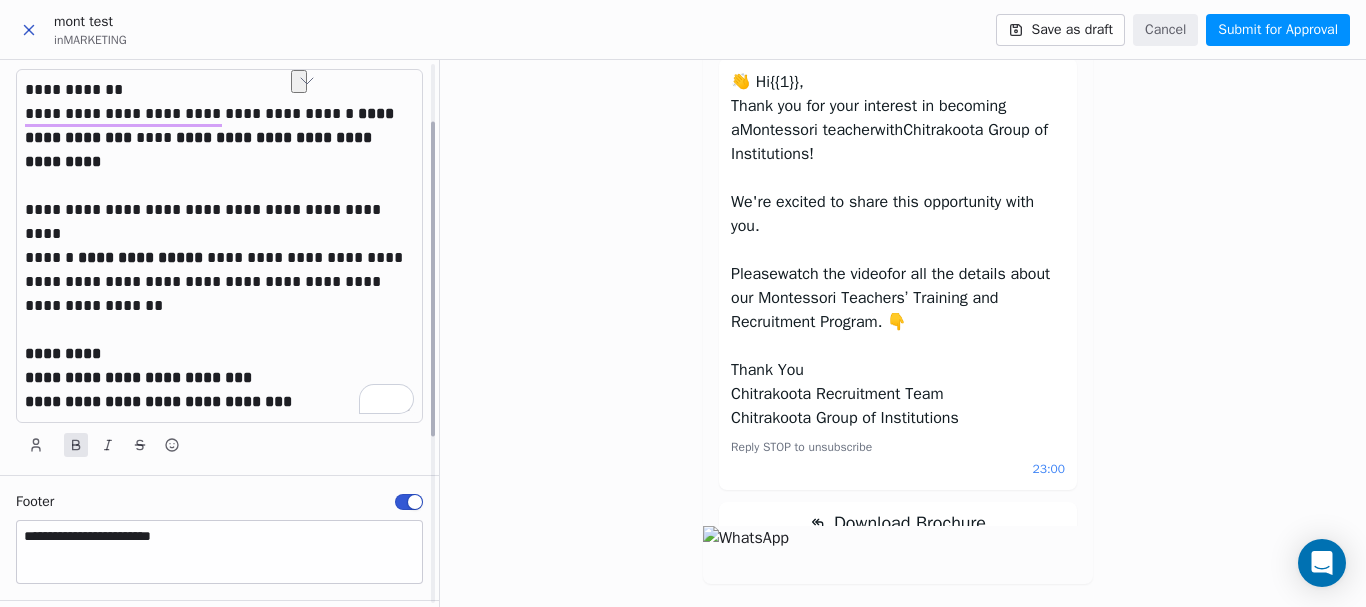 click on "**********" at bounding box center (219, 282) 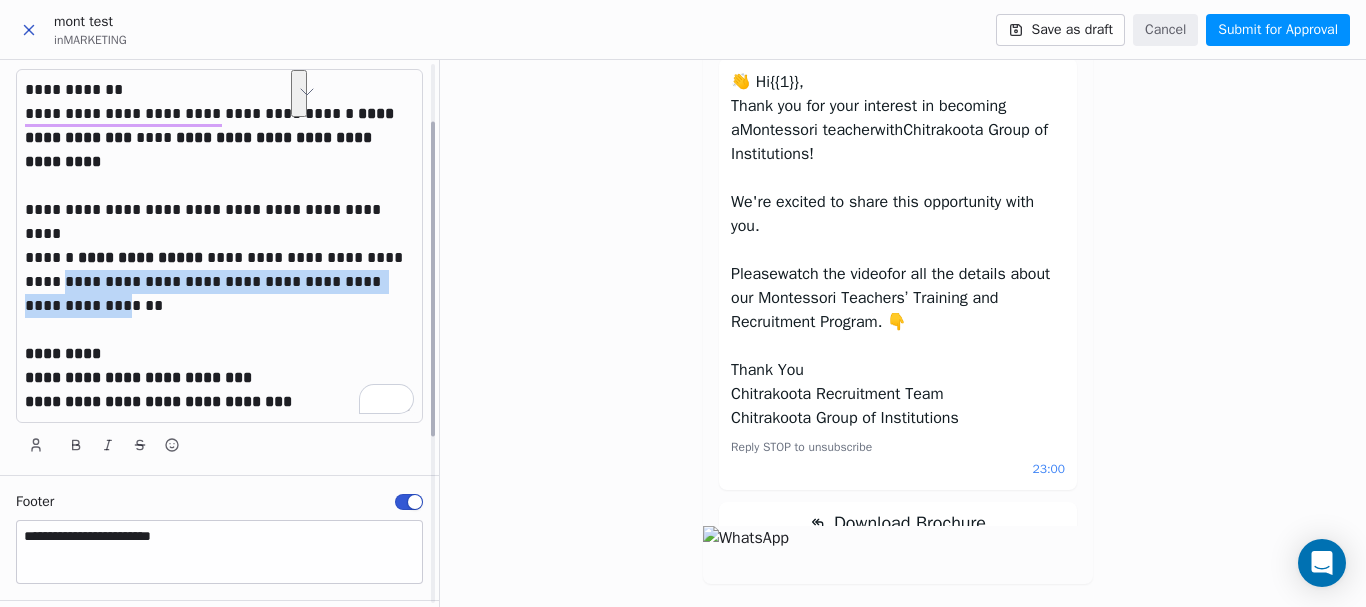 drag, startPoint x: 28, startPoint y: 282, endPoint x: 86, endPoint y: 304, distance: 62.03225 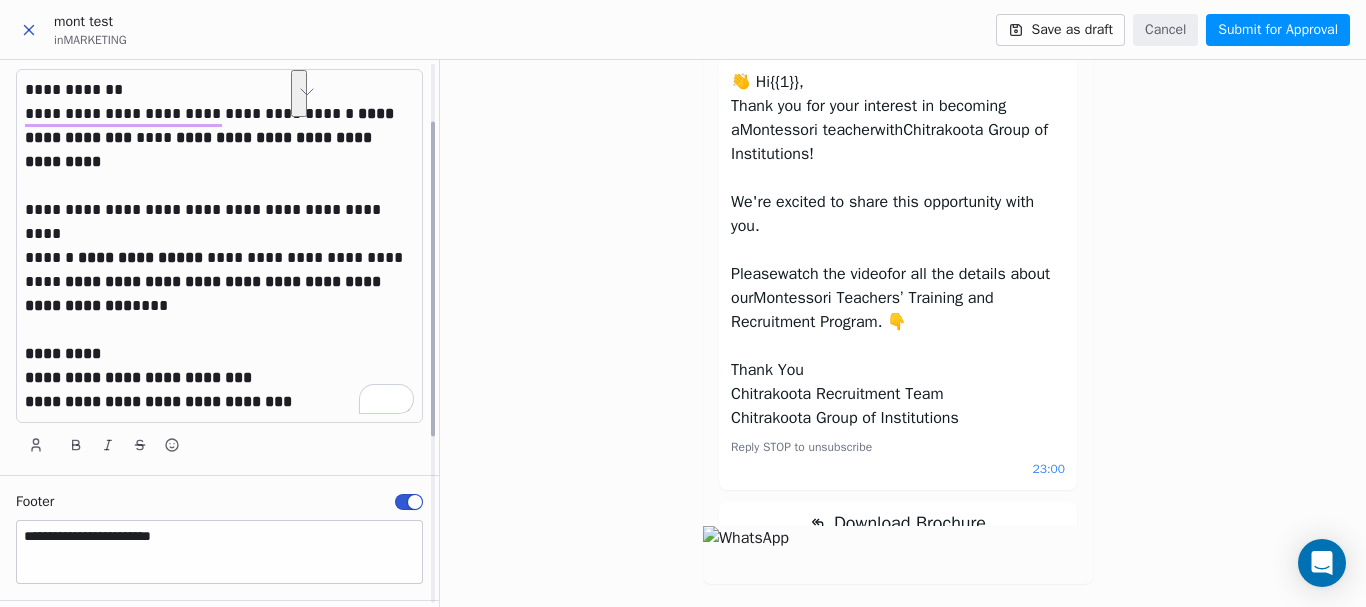 click at bounding box center (219, 234) 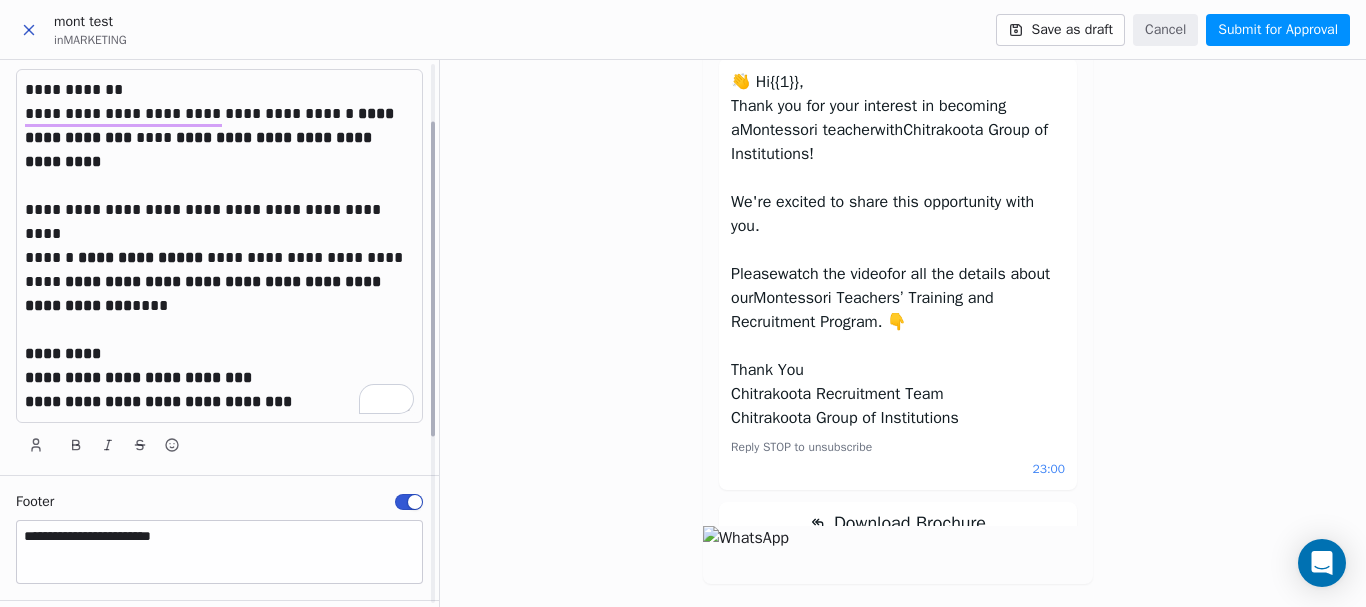 scroll, scrollTop: 169, scrollLeft: 0, axis: vertical 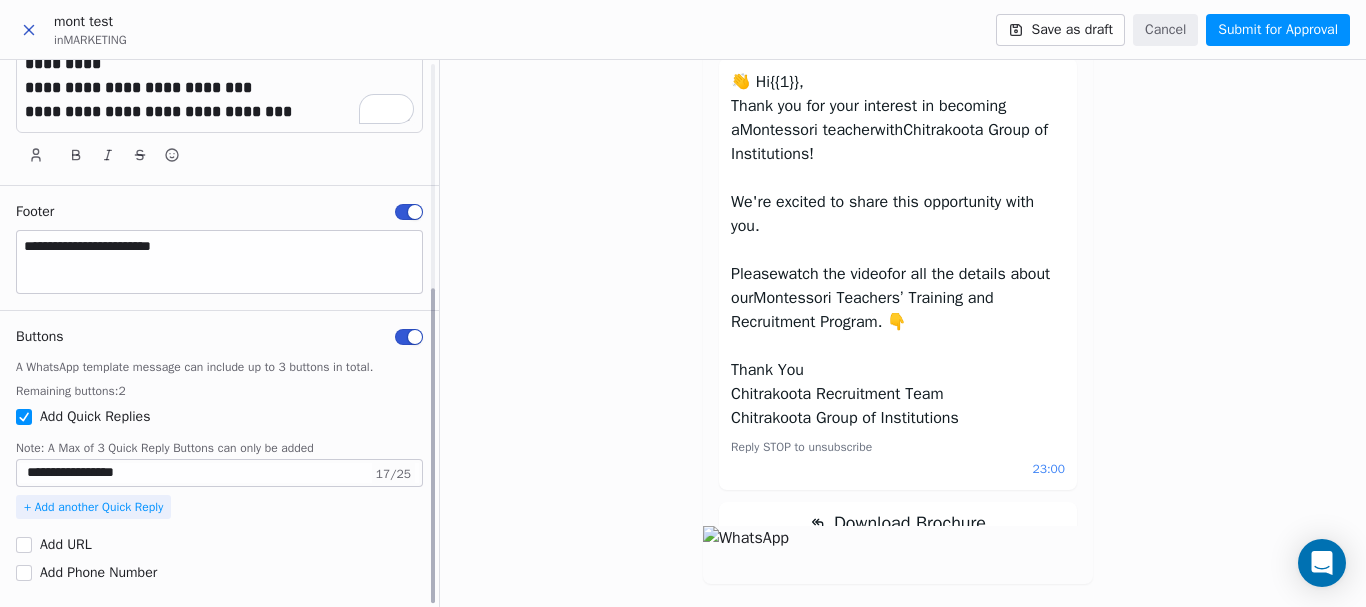 click on "**********" at bounding box center (219, 473) 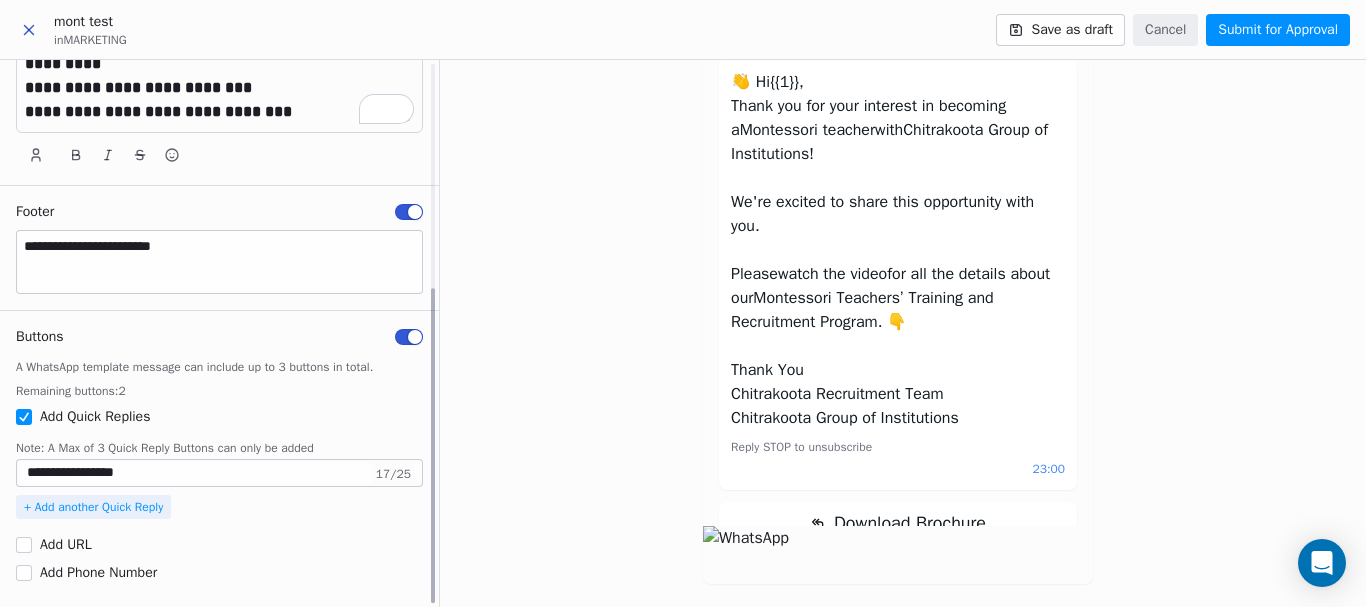 paste 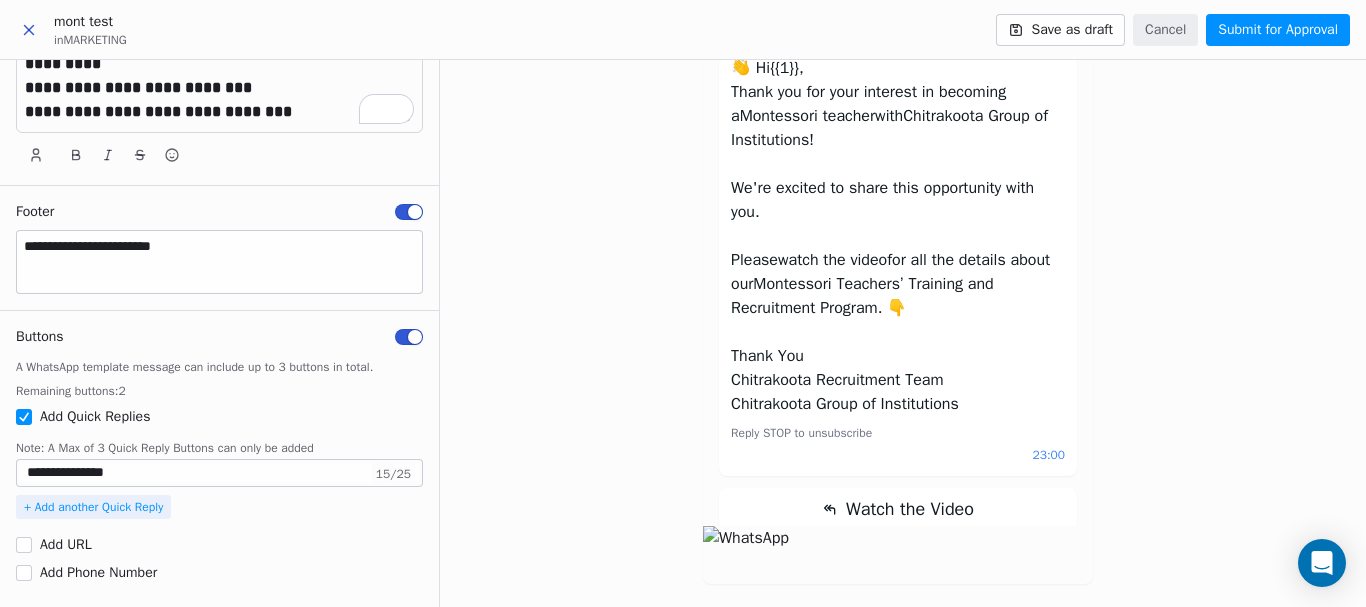 scroll, scrollTop: 0, scrollLeft: 0, axis: both 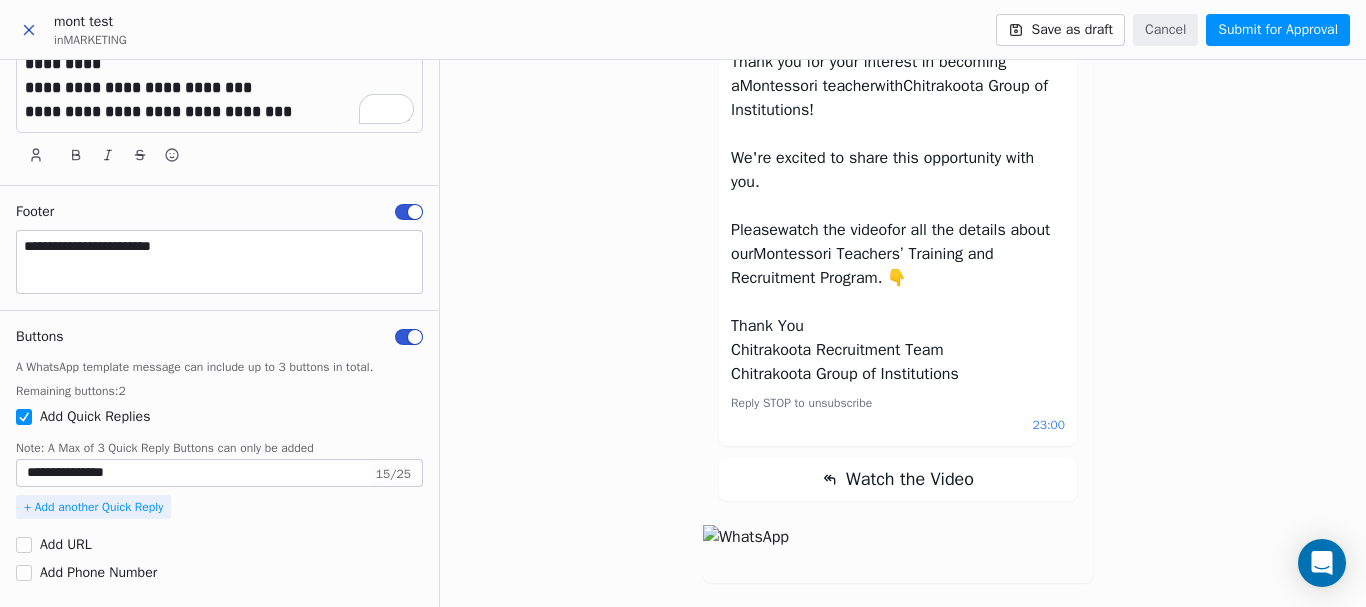 type on "**********" 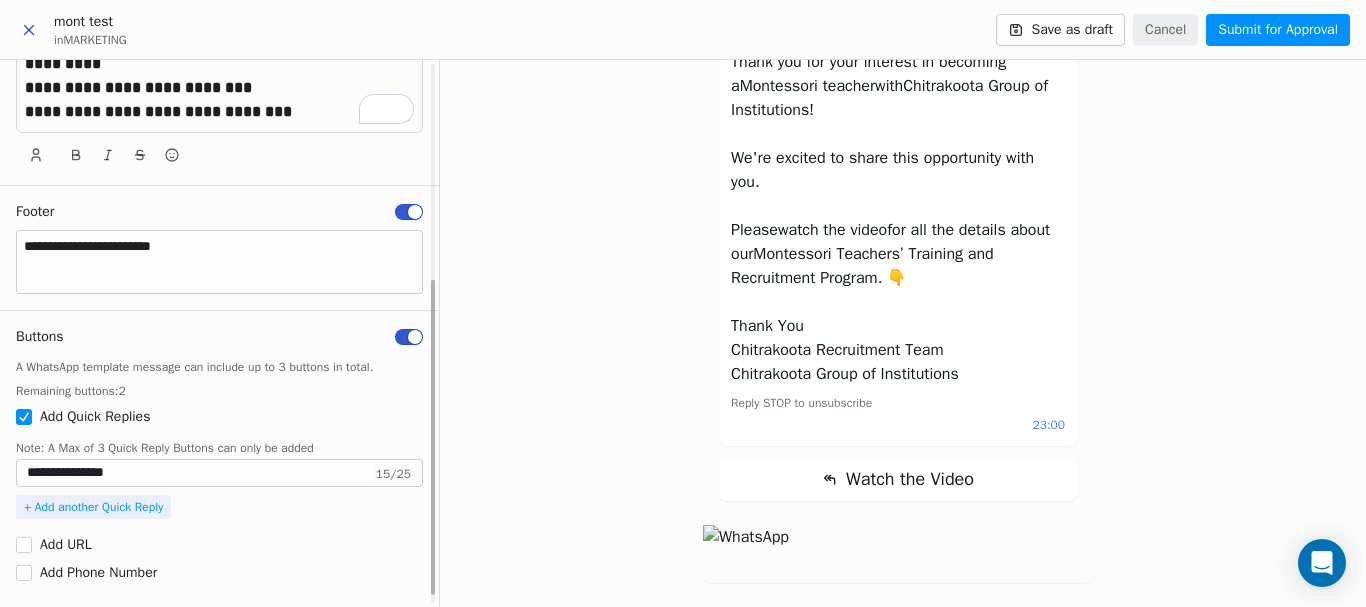 scroll, scrollTop: 290, scrollLeft: 0, axis: vertical 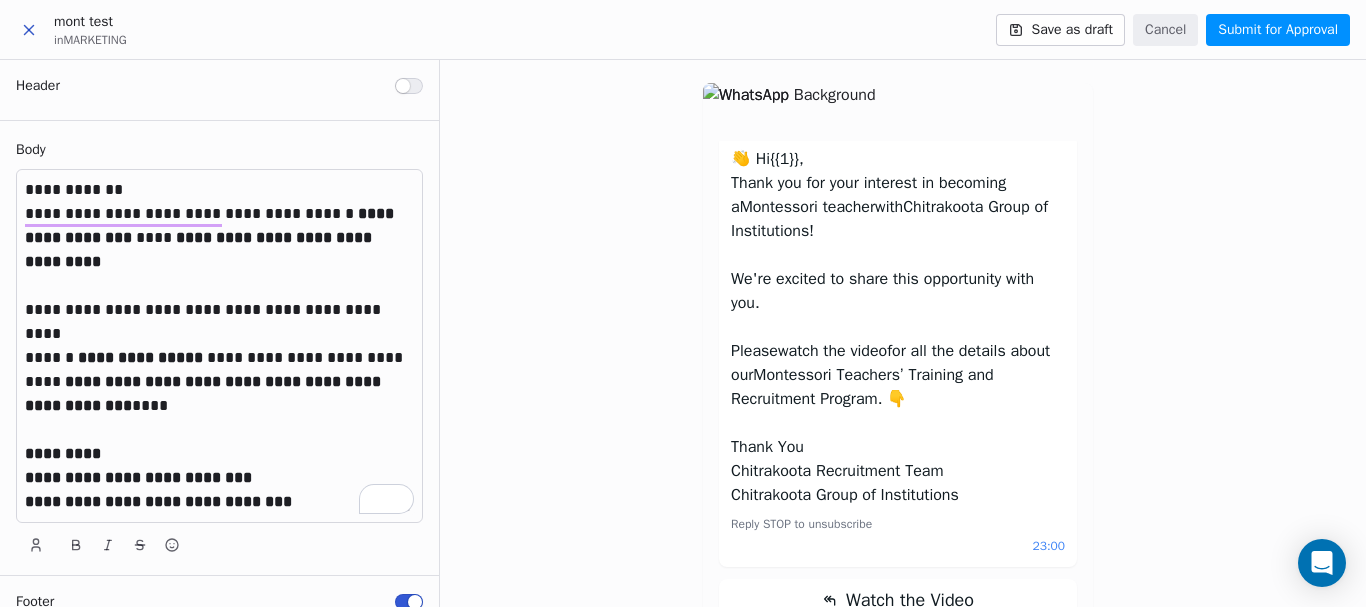 click on "Submit for Approval" at bounding box center (1278, 30) 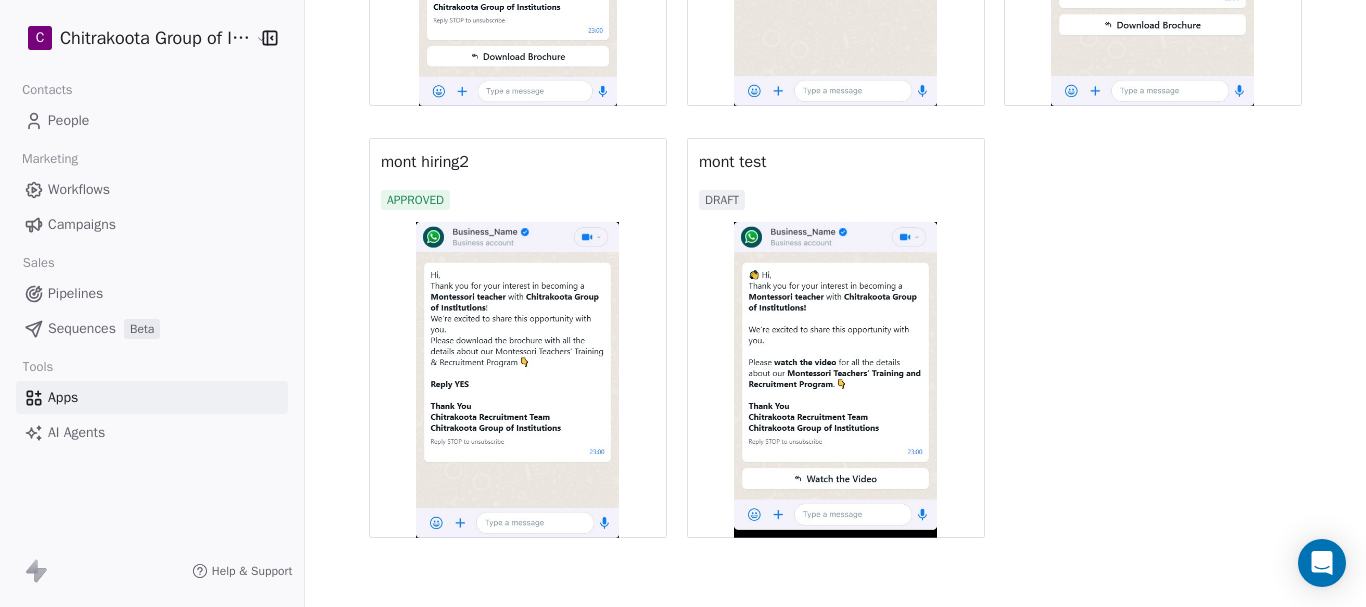 scroll, scrollTop: 2349, scrollLeft: 0, axis: vertical 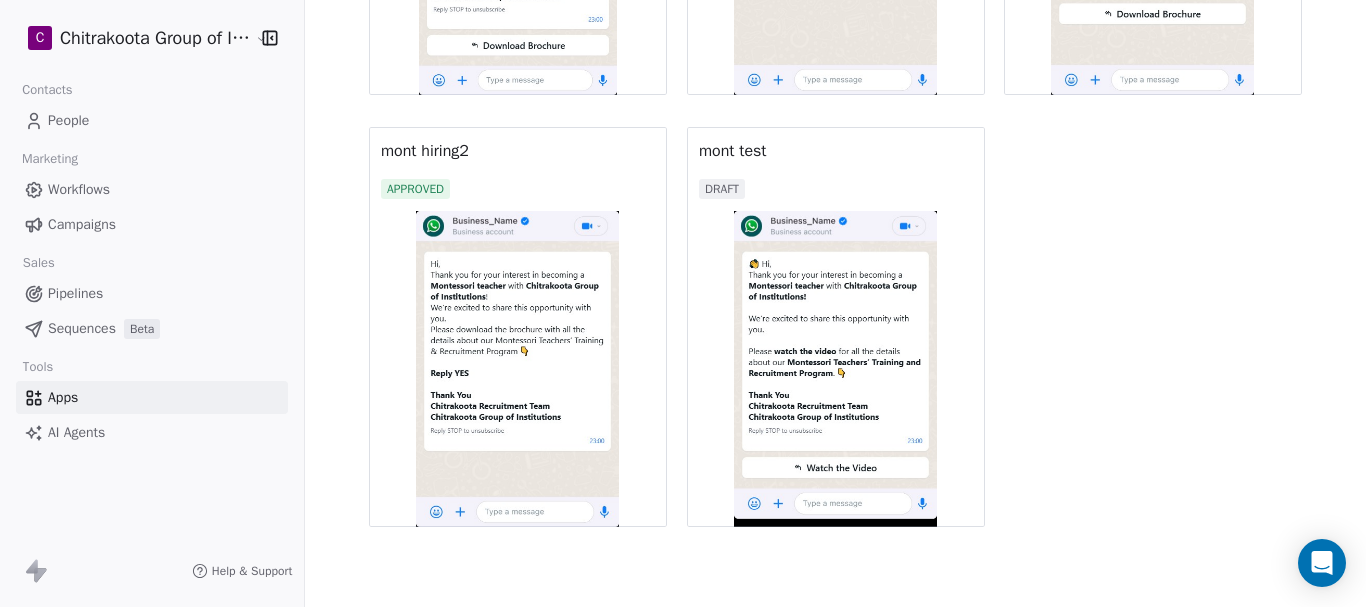 click on "DRAFT" at bounding box center (836, 189) 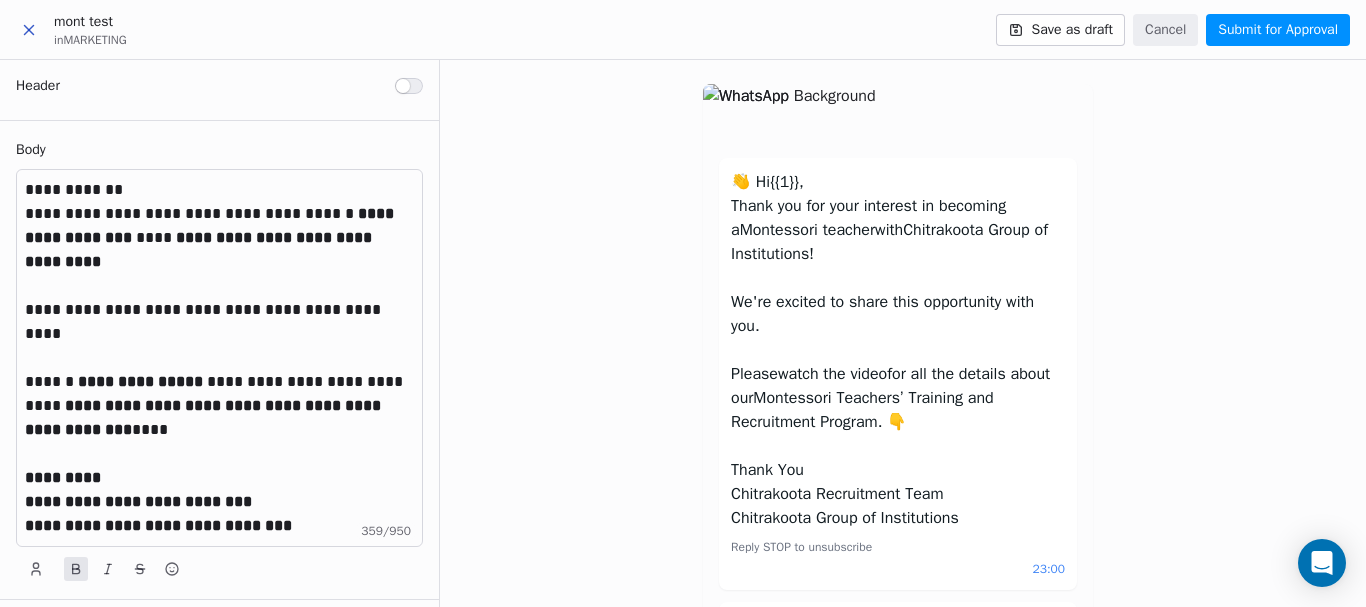 scroll, scrollTop: 0, scrollLeft: 0, axis: both 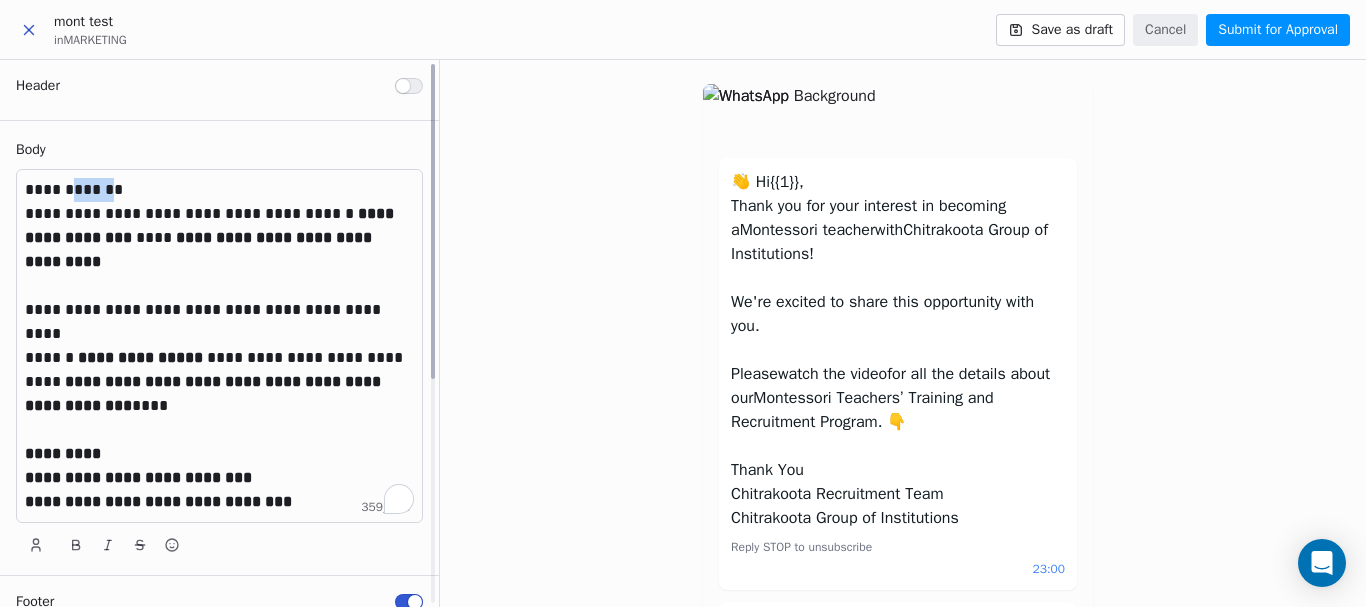 drag, startPoint x: 98, startPoint y: 184, endPoint x: 71, endPoint y: 189, distance: 27.45906 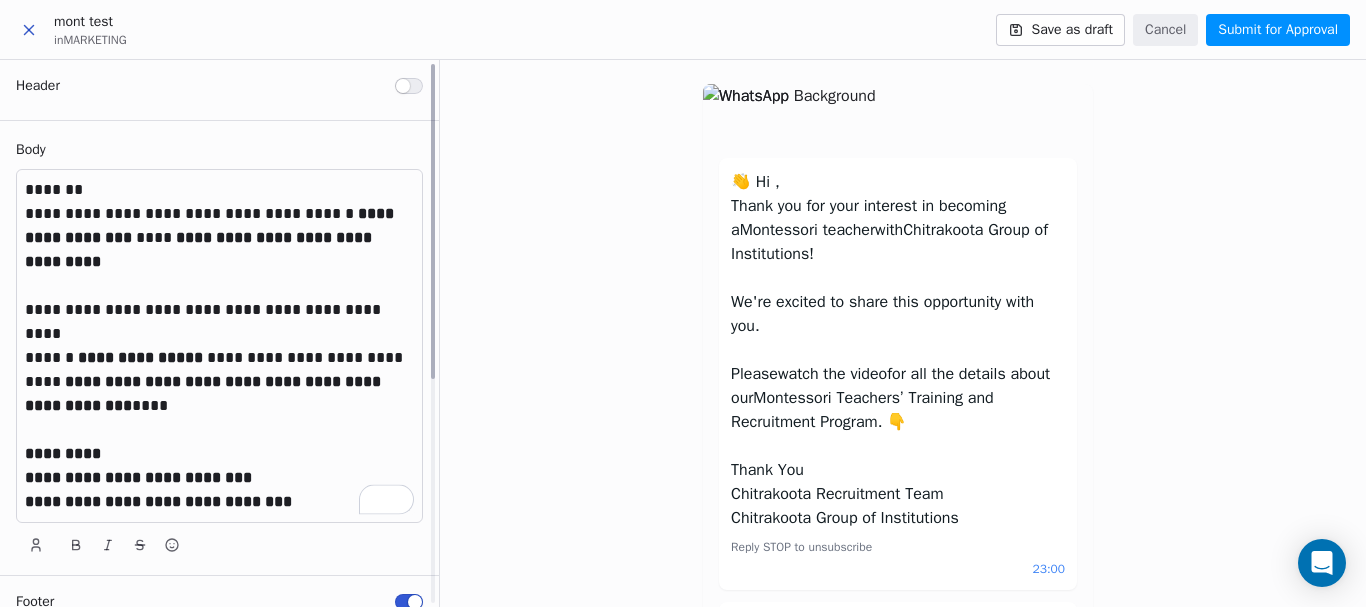 type 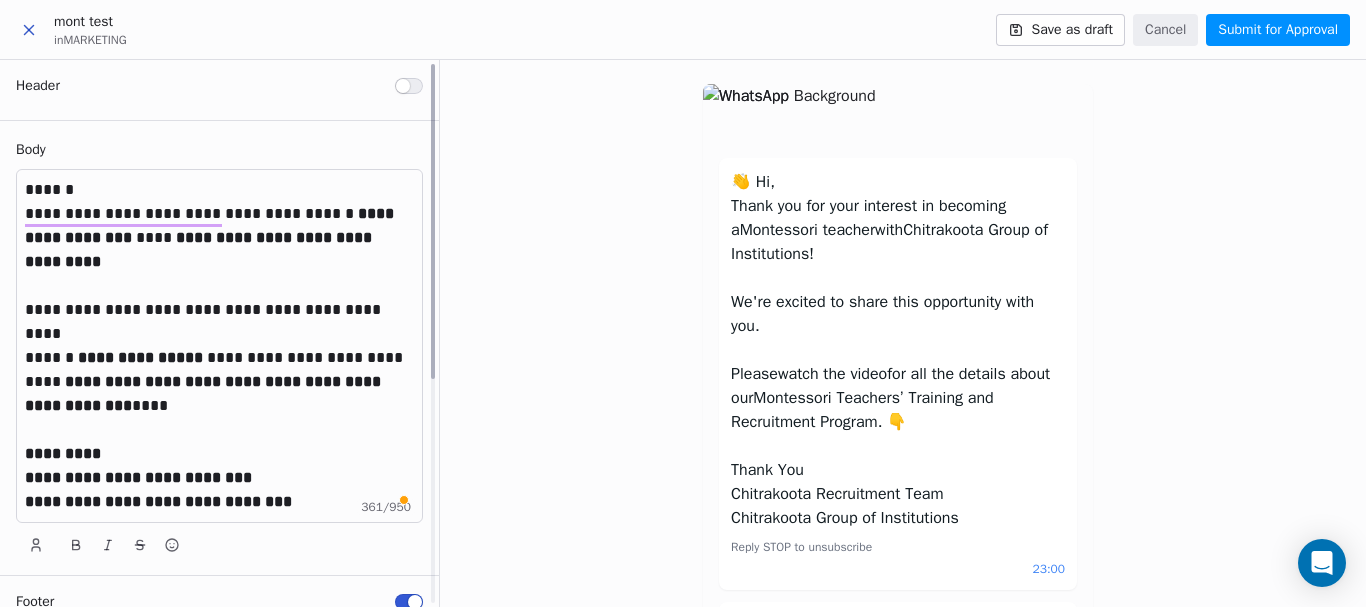 click on "**********" at bounding box center [219, 310] 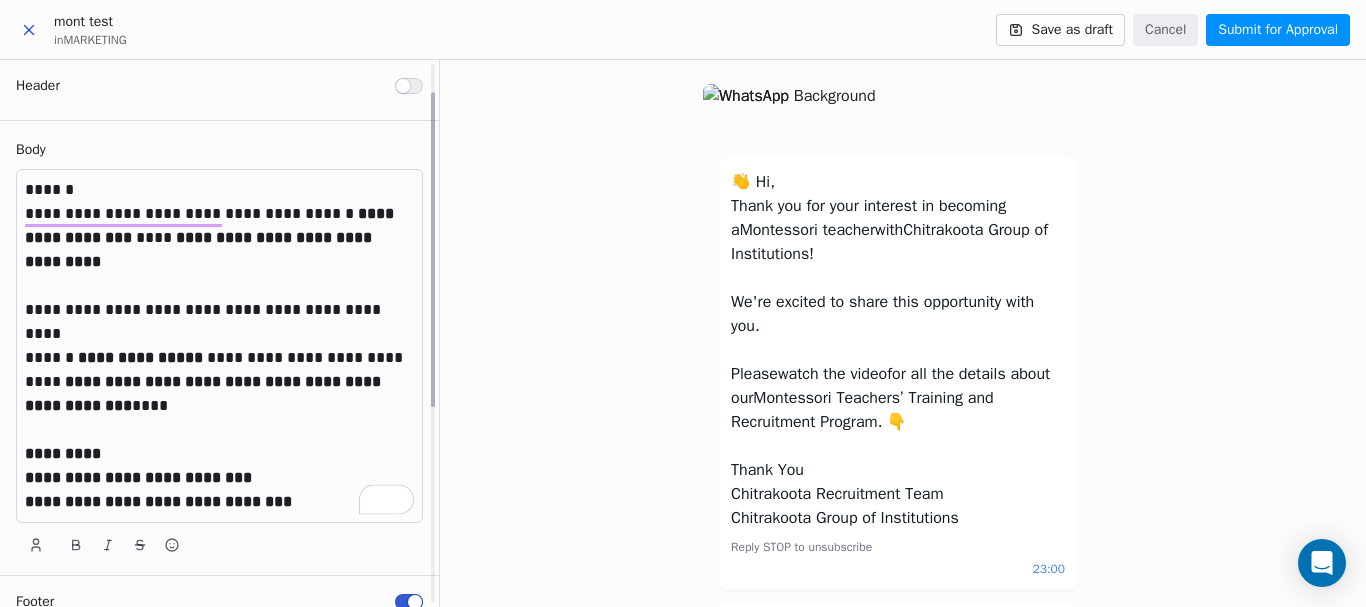 scroll, scrollTop: 298, scrollLeft: 0, axis: vertical 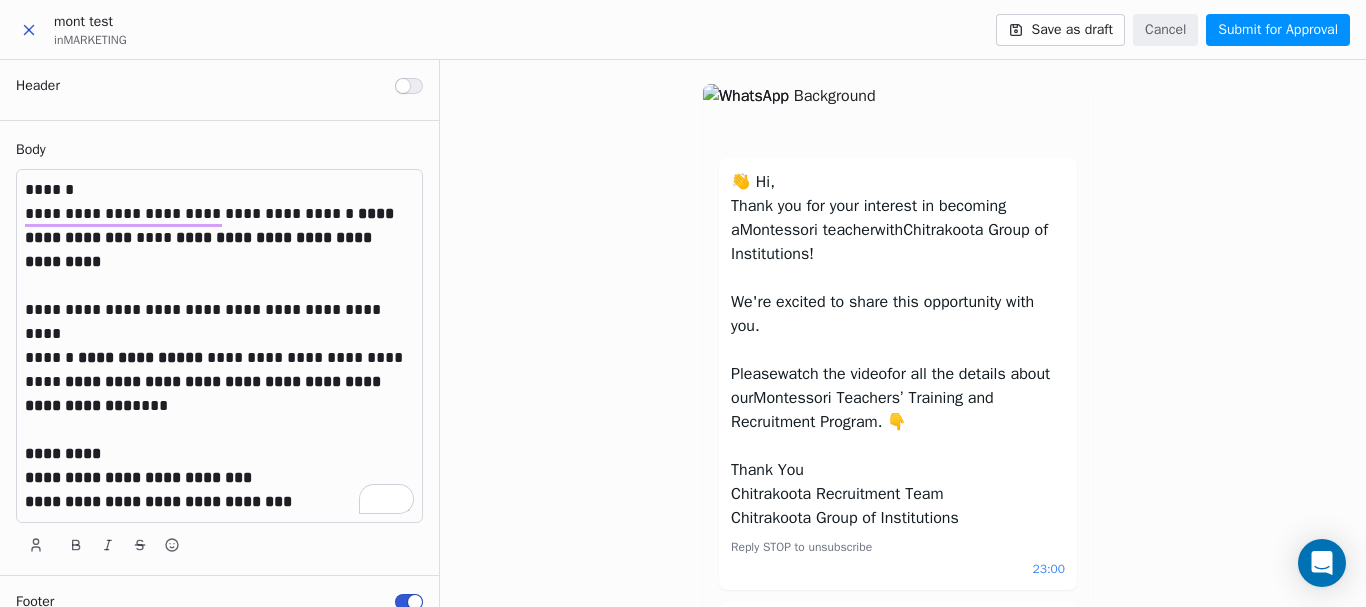 click on "Submit for Approval" at bounding box center (1278, 30) 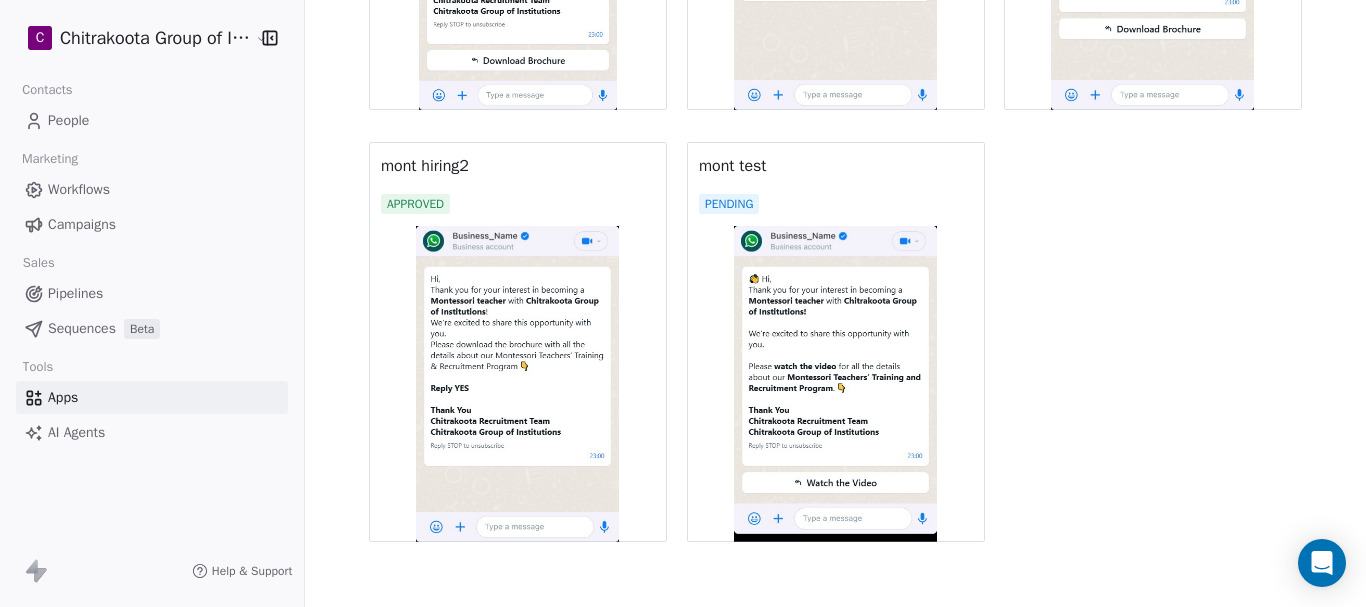 scroll, scrollTop: 2349, scrollLeft: 0, axis: vertical 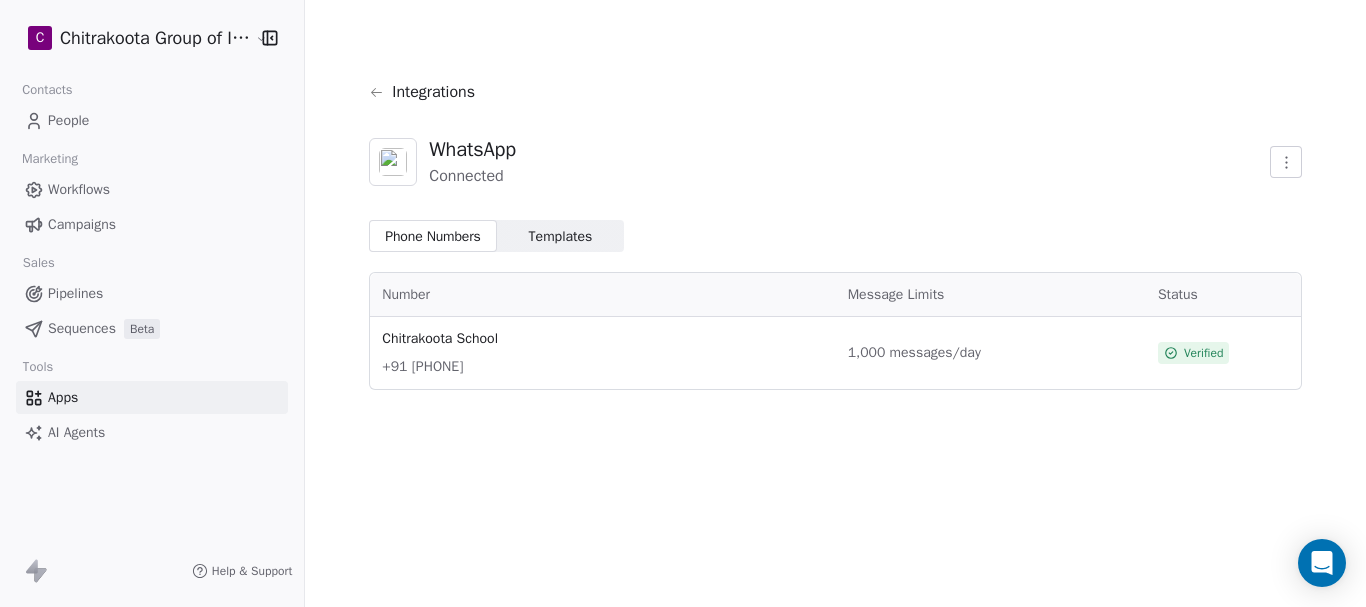 click on "Templates" at bounding box center [561, 236] 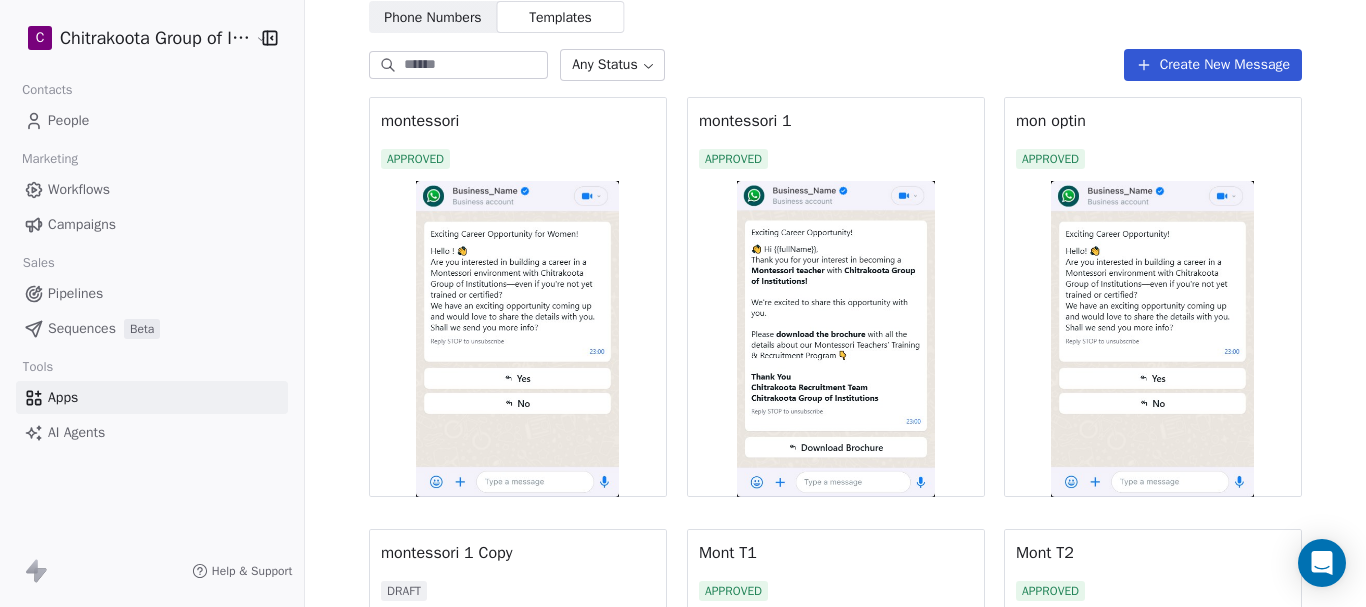scroll, scrollTop: 0, scrollLeft: 0, axis: both 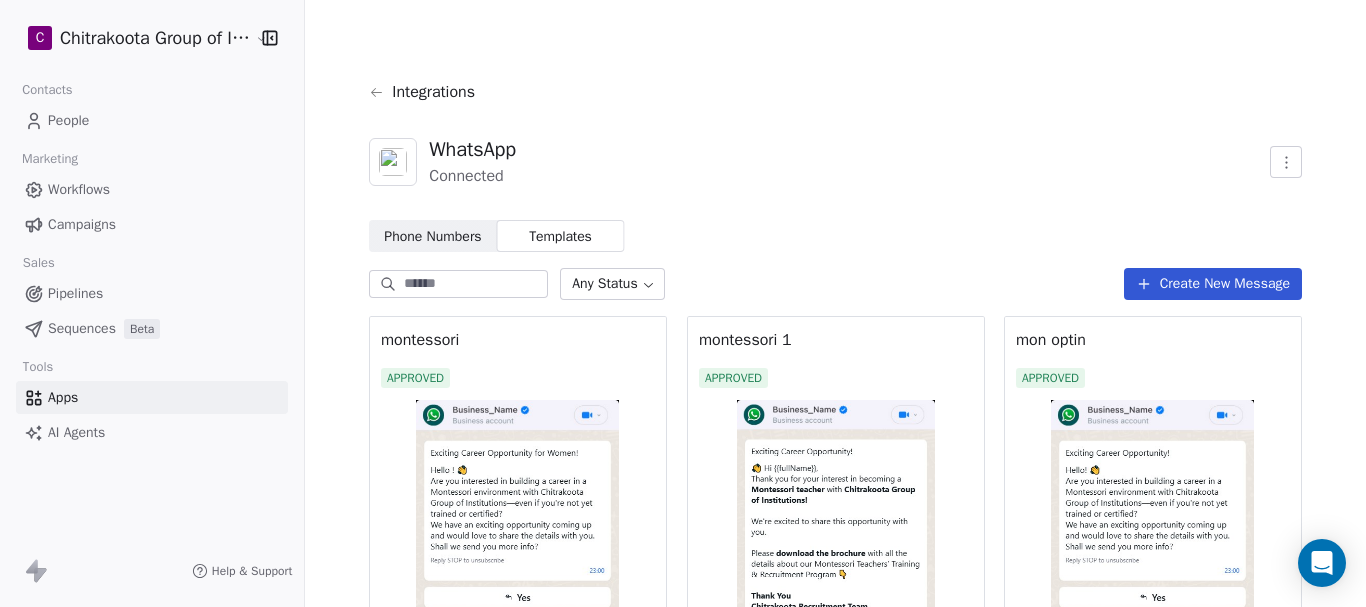 click on "Create New Message" at bounding box center (1213, 284) 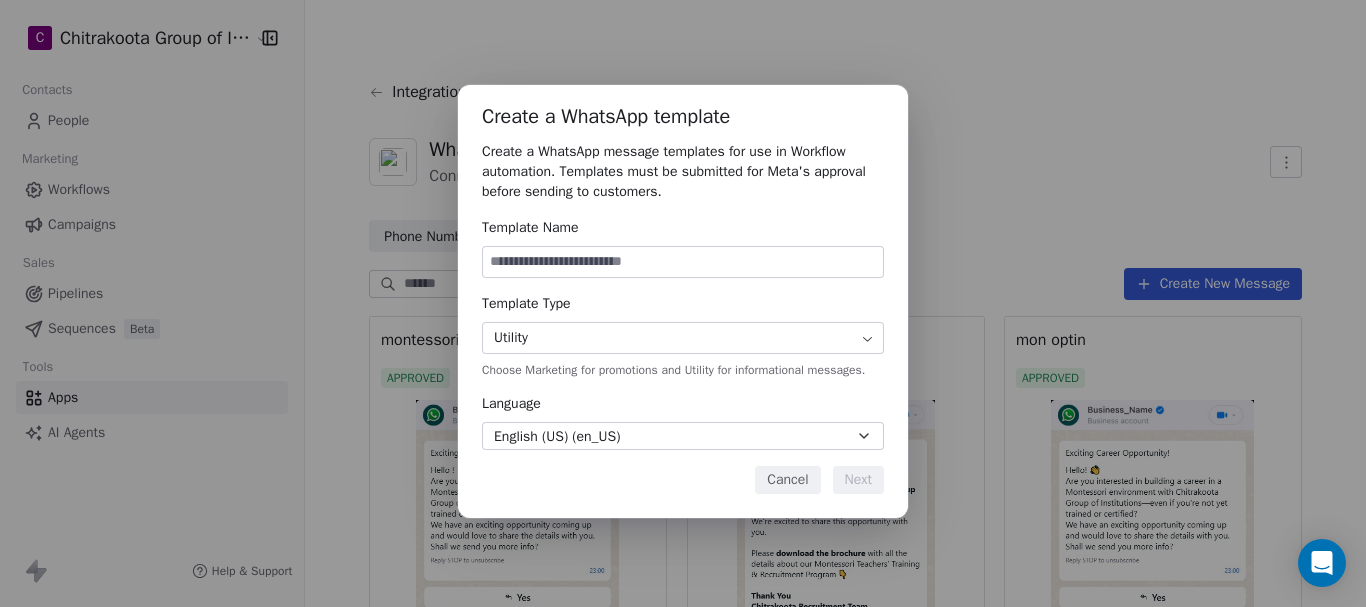 click on "Cancel" at bounding box center [787, 480] 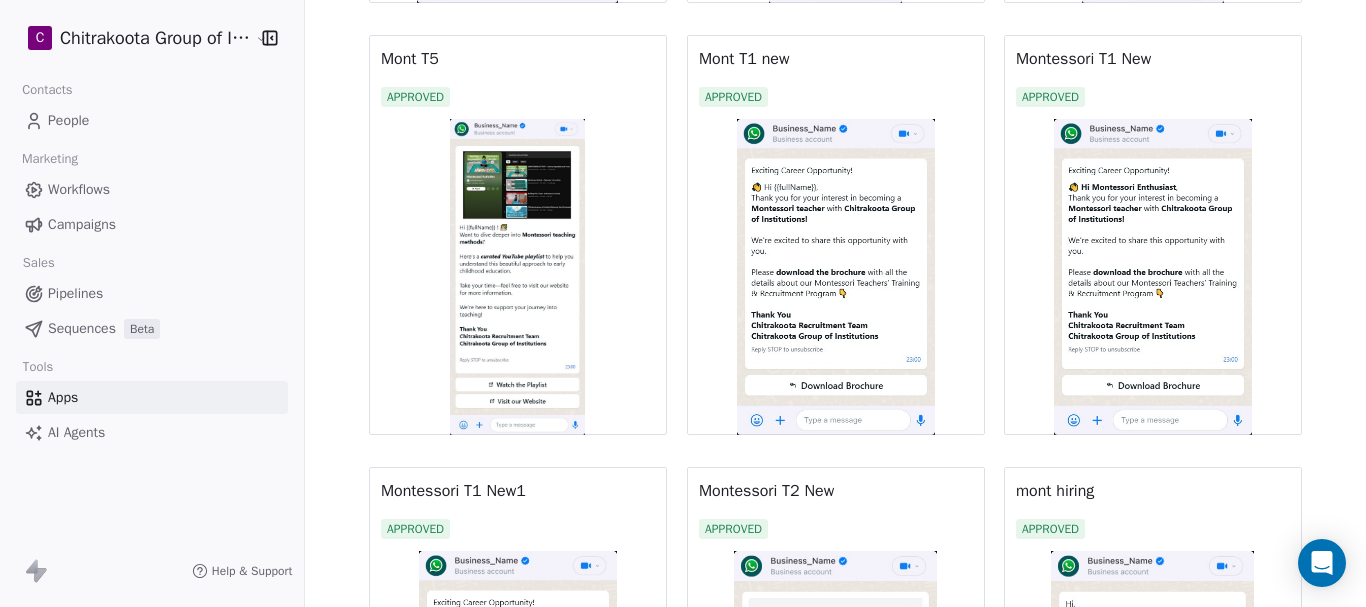 scroll, scrollTop: 1400, scrollLeft: 0, axis: vertical 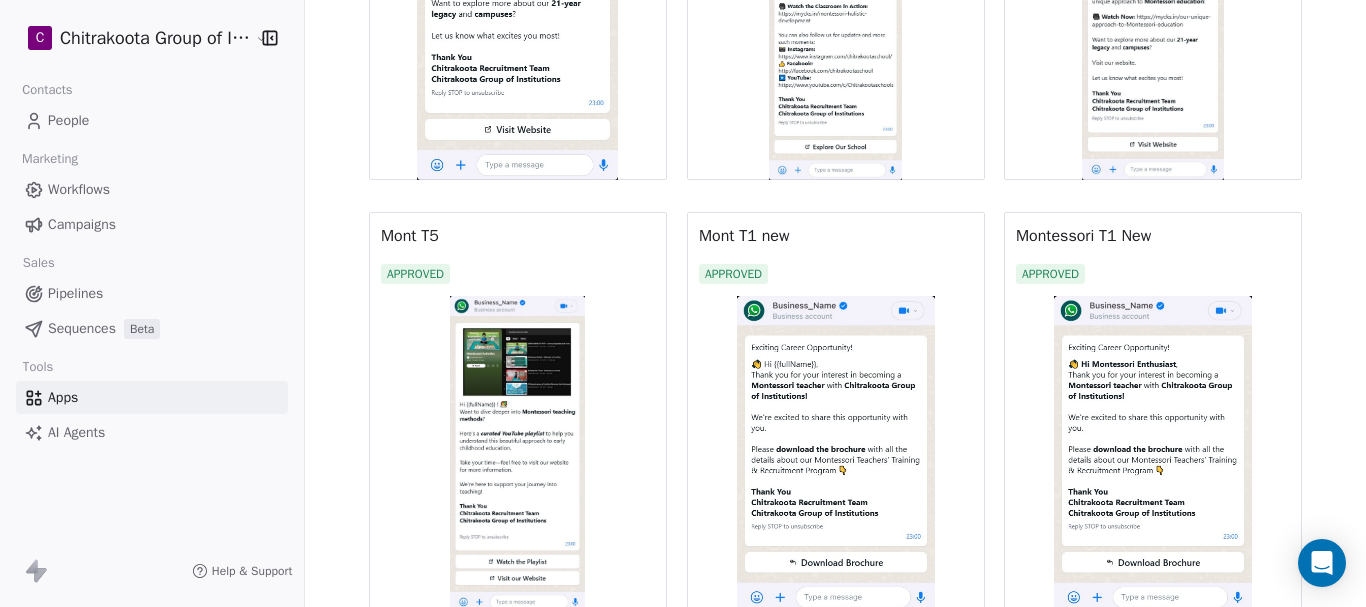 click at bounding box center (836, 454) 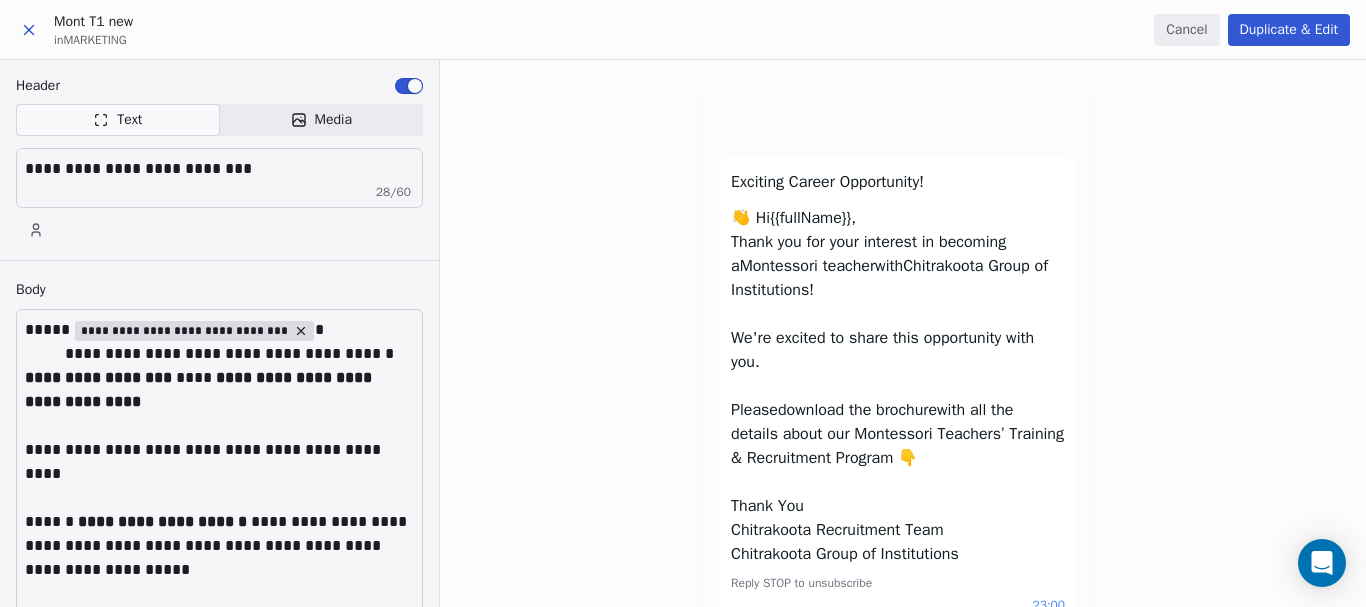 scroll, scrollTop: 0, scrollLeft: 0, axis: both 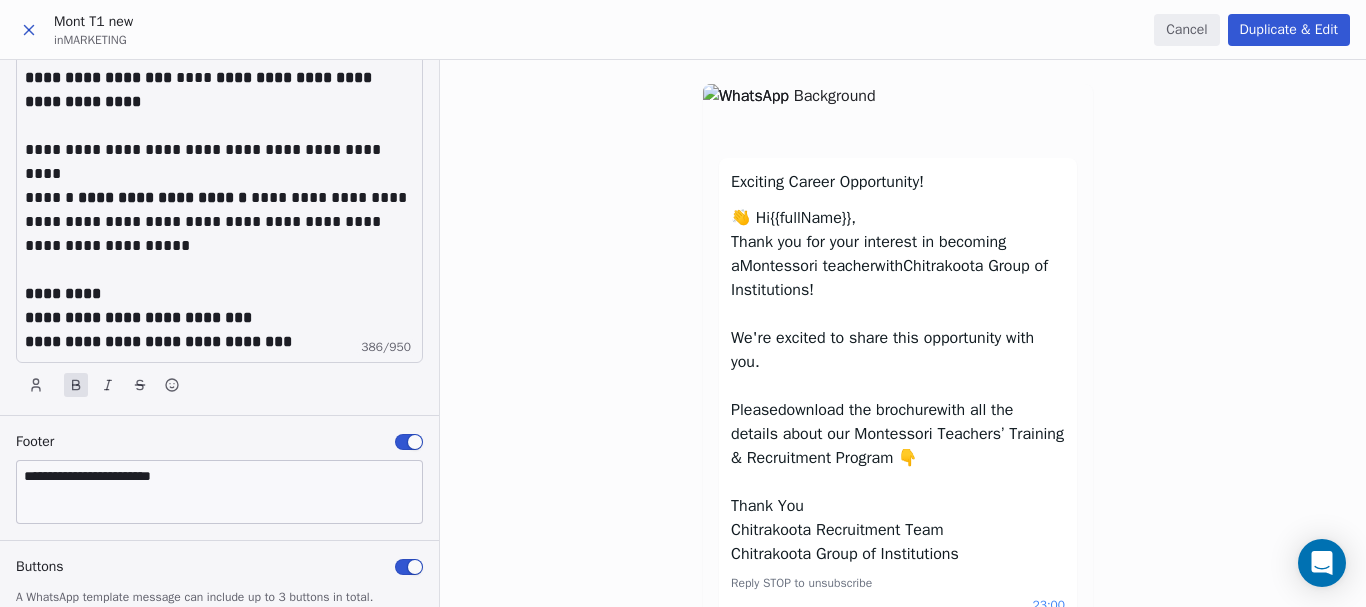 click 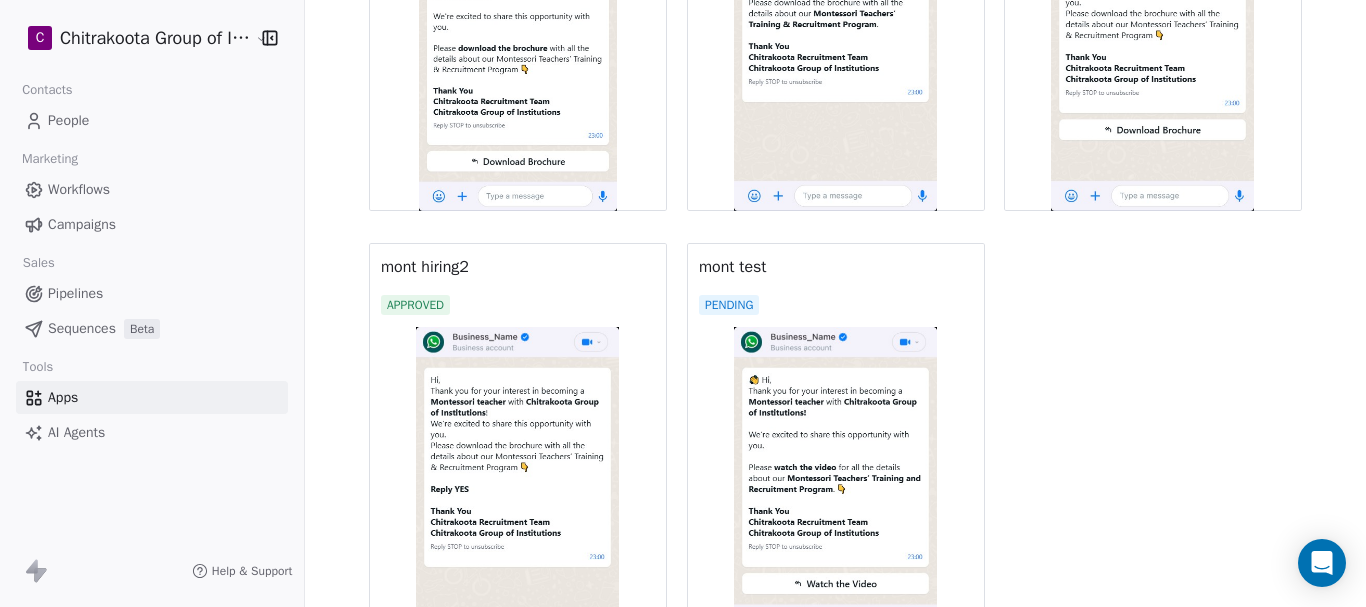 scroll, scrollTop: 2349, scrollLeft: 0, axis: vertical 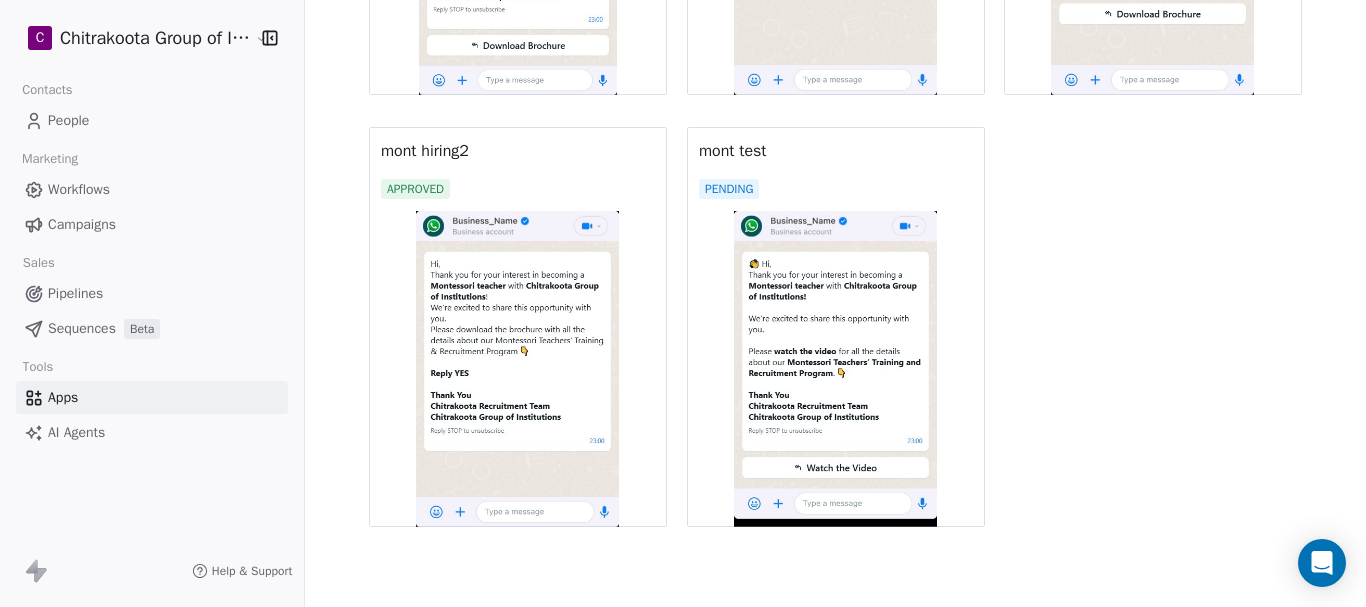 click at bounding box center [836, 369] 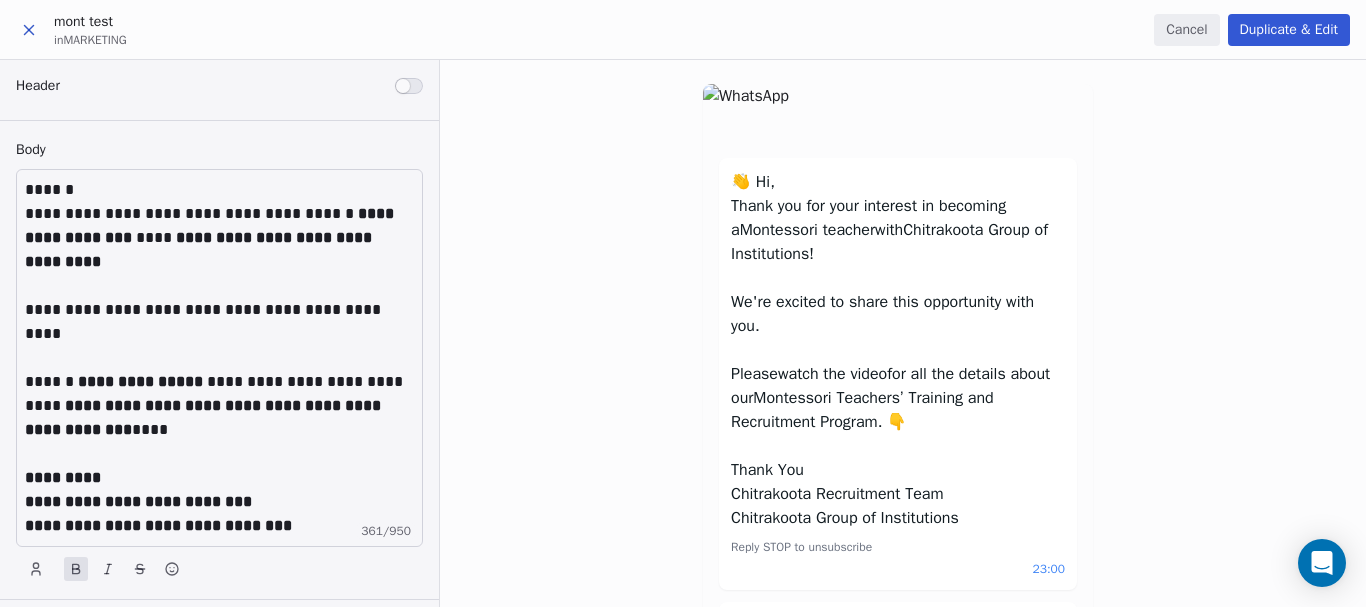 scroll, scrollTop: 0, scrollLeft: 0, axis: both 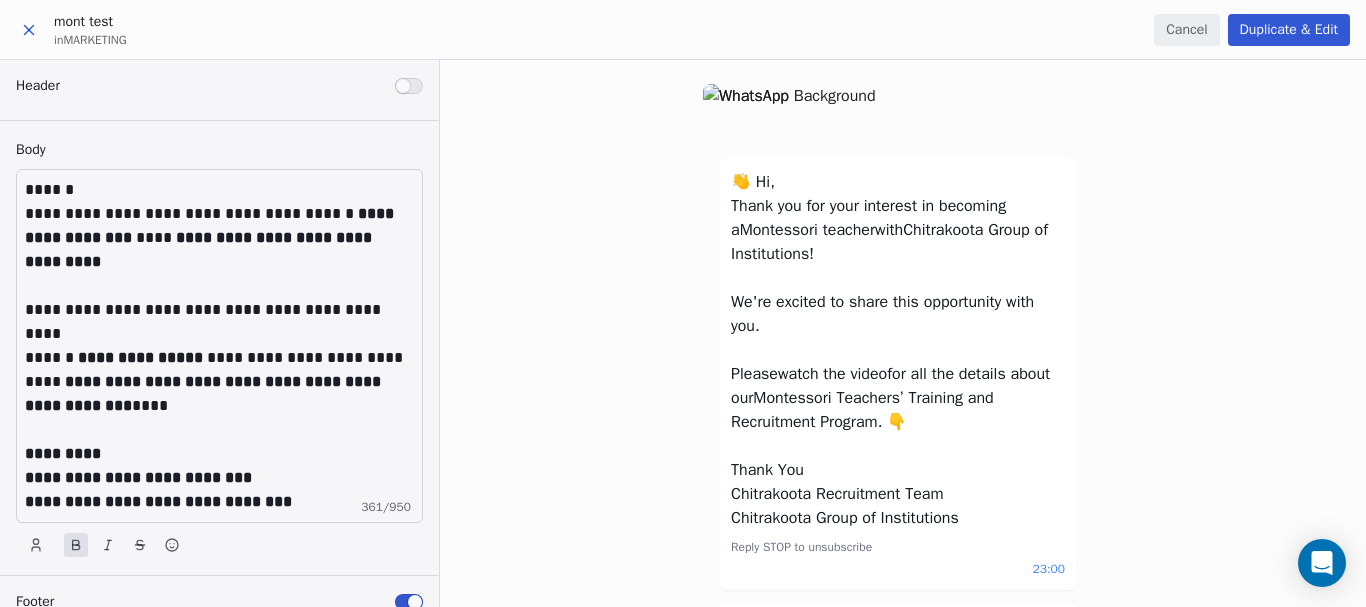 click 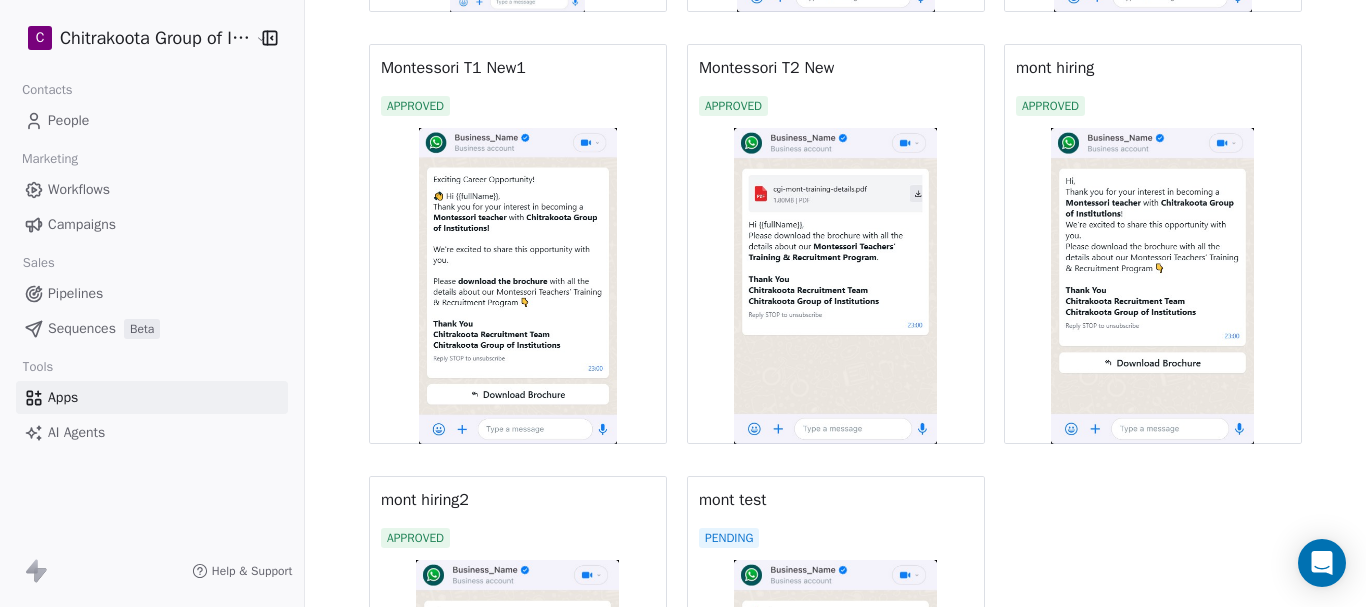 scroll, scrollTop: 2349, scrollLeft: 0, axis: vertical 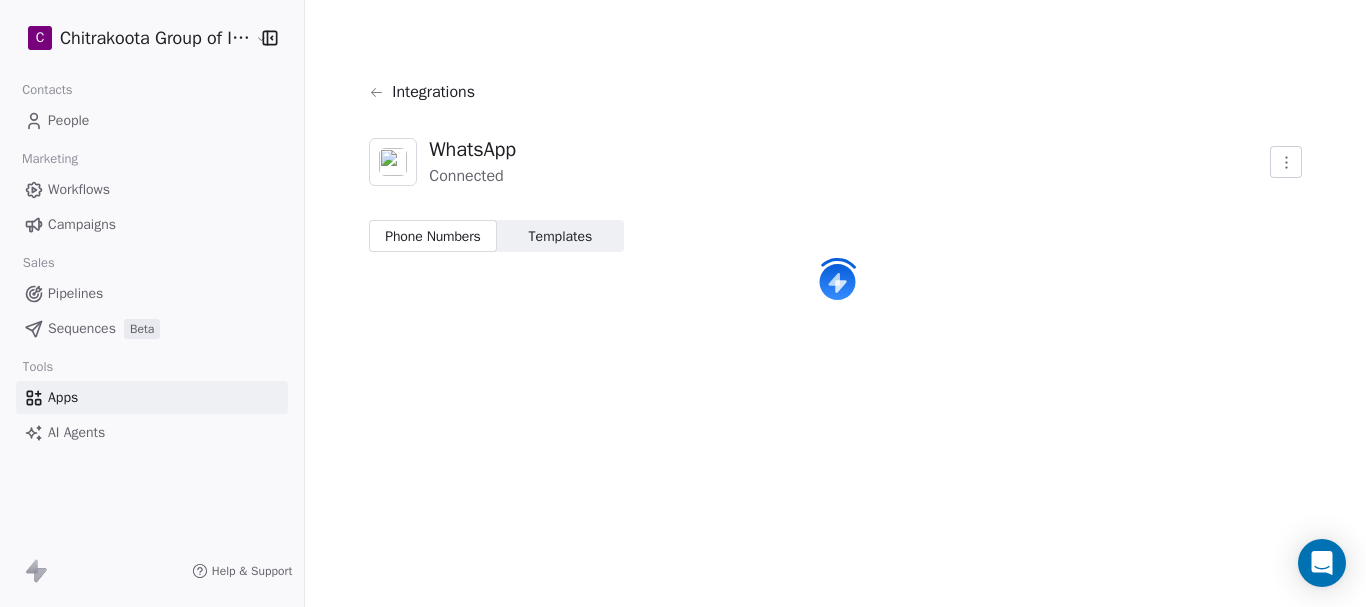 click on "Templates Templates" at bounding box center [560, 236] 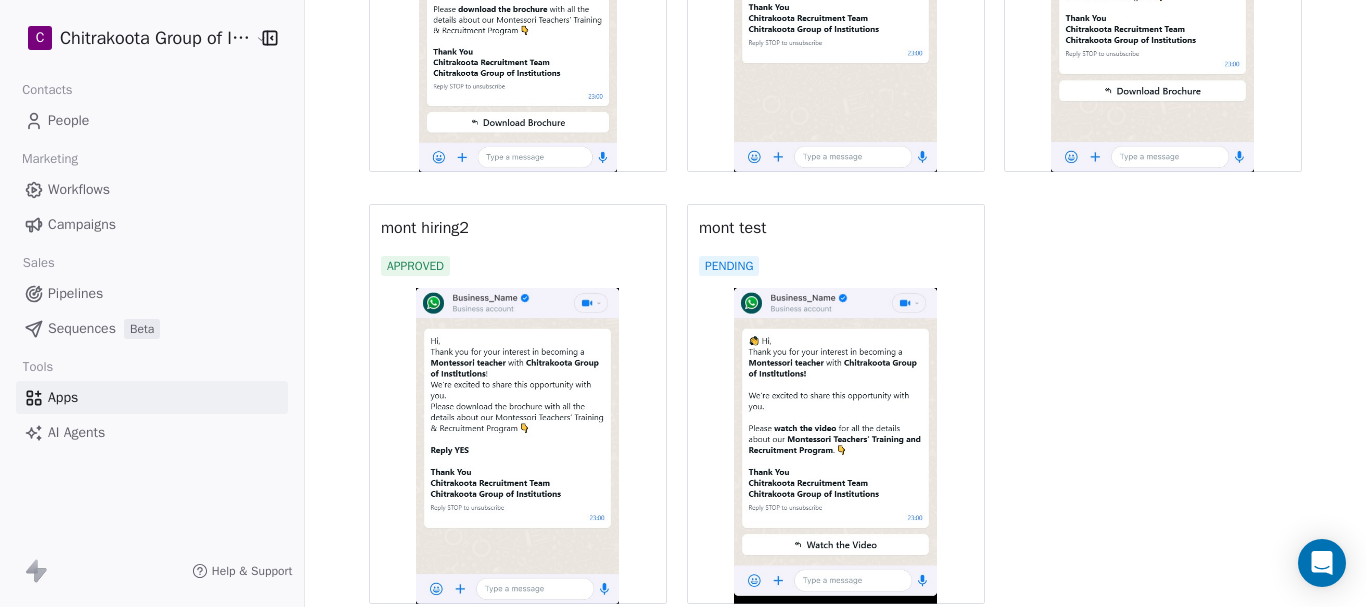 scroll, scrollTop: 2349, scrollLeft: 0, axis: vertical 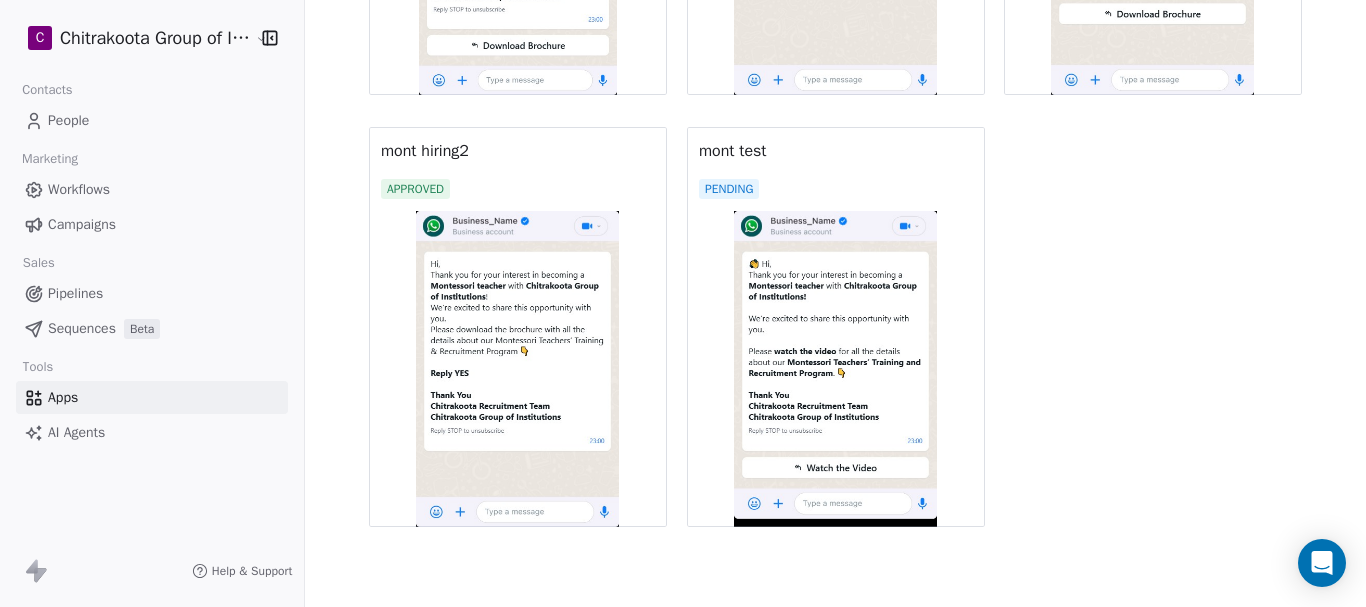 click at bounding box center [836, 369] 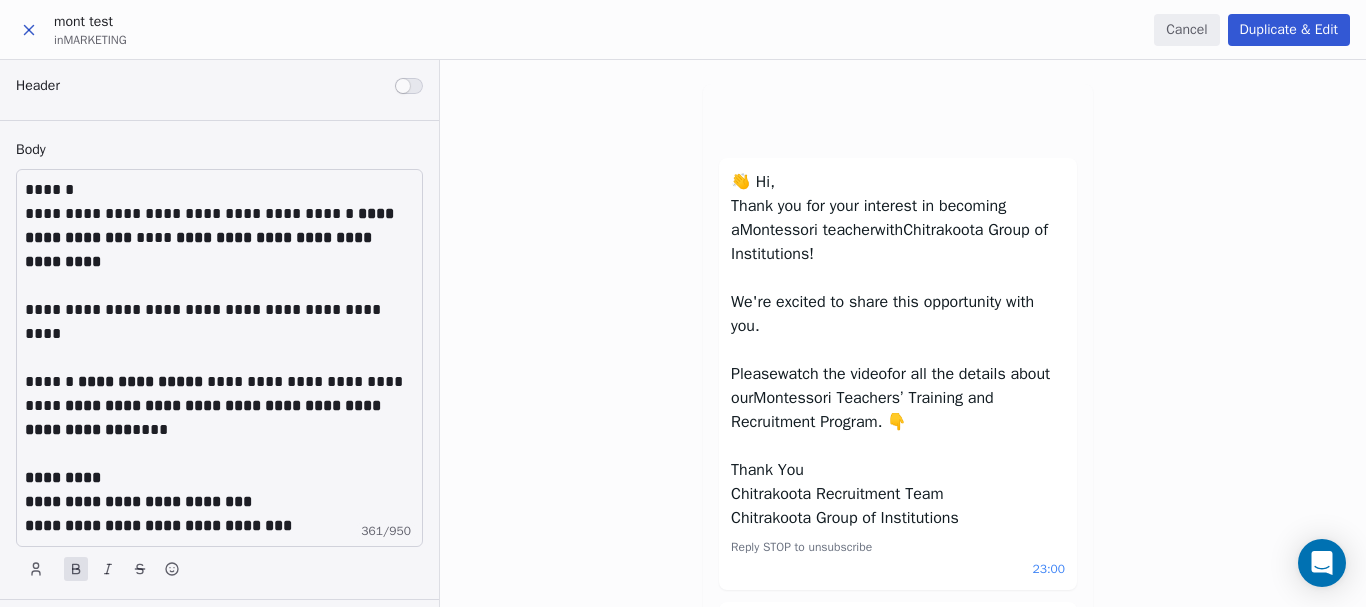 scroll, scrollTop: 0, scrollLeft: 0, axis: both 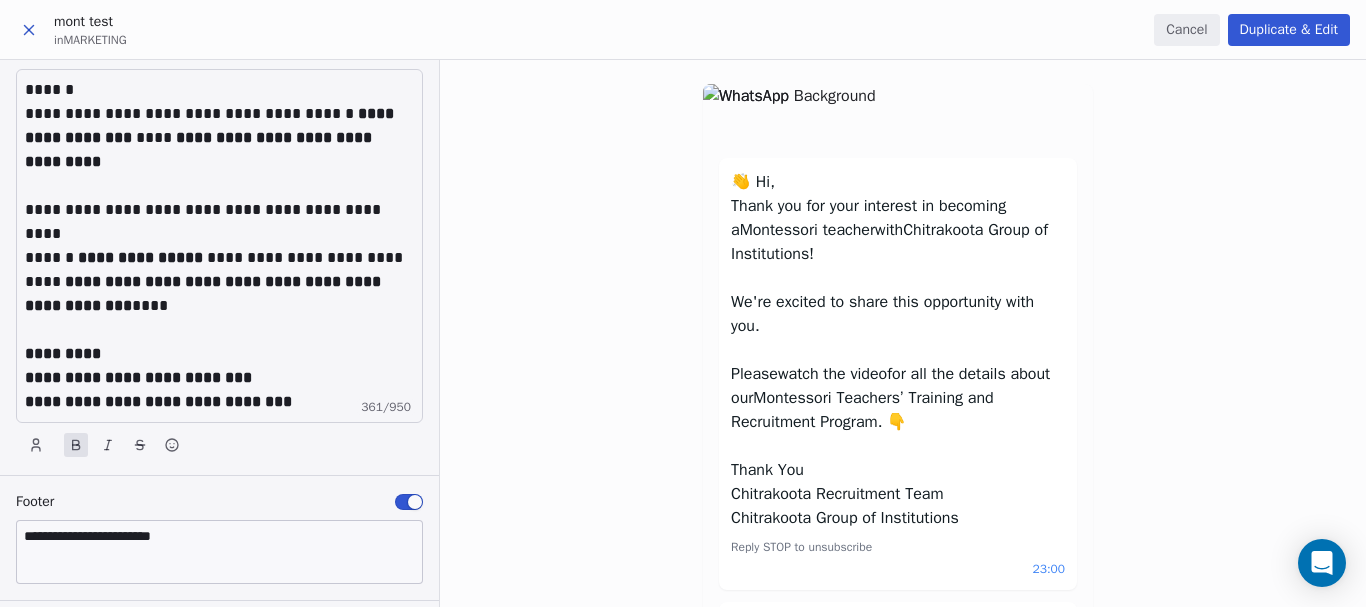 click 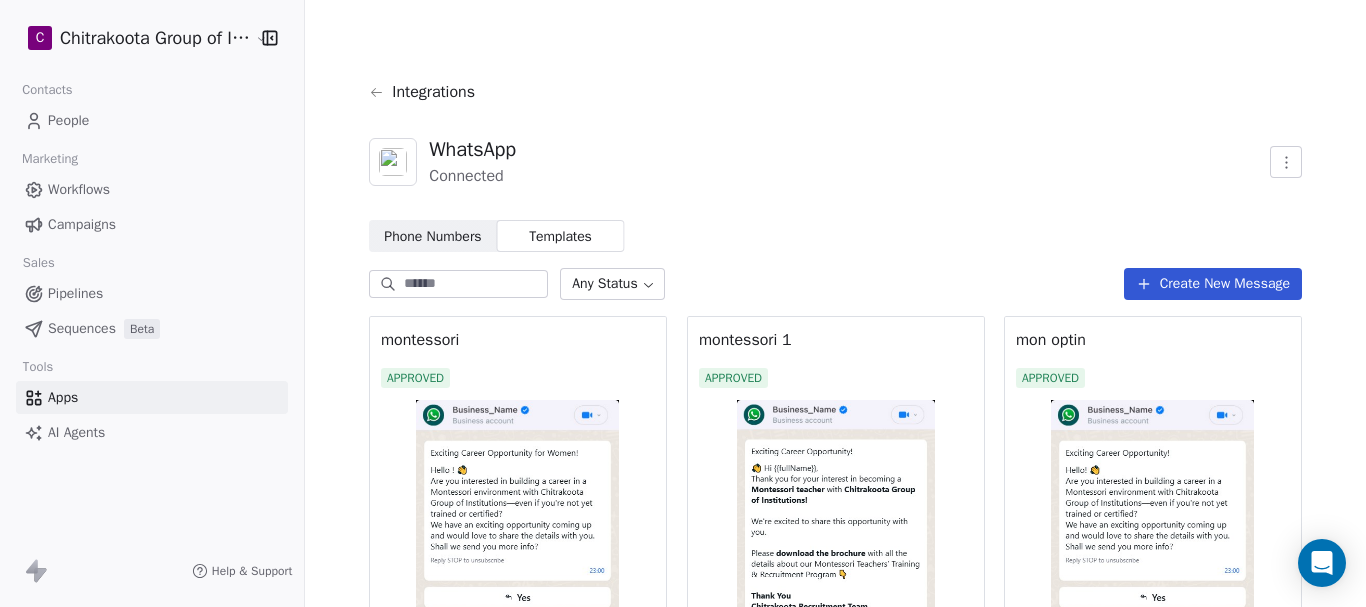 scroll, scrollTop: 300, scrollLeft: 0, axis: vertical 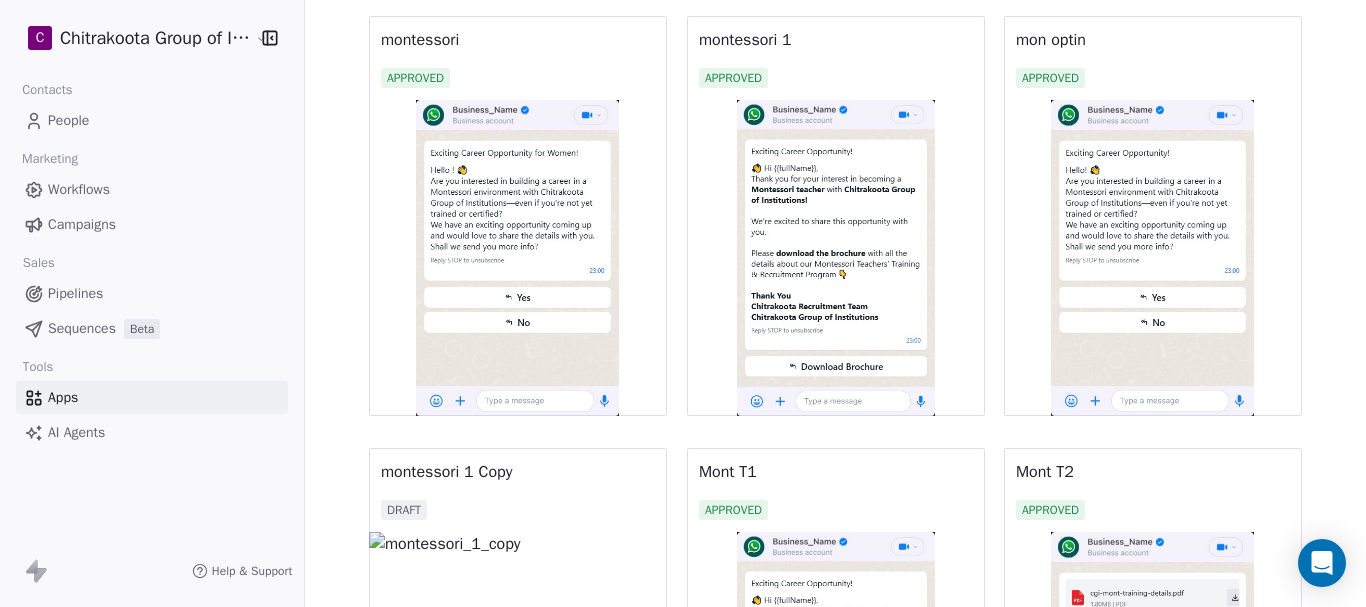 click at bounding box center [836, 258] 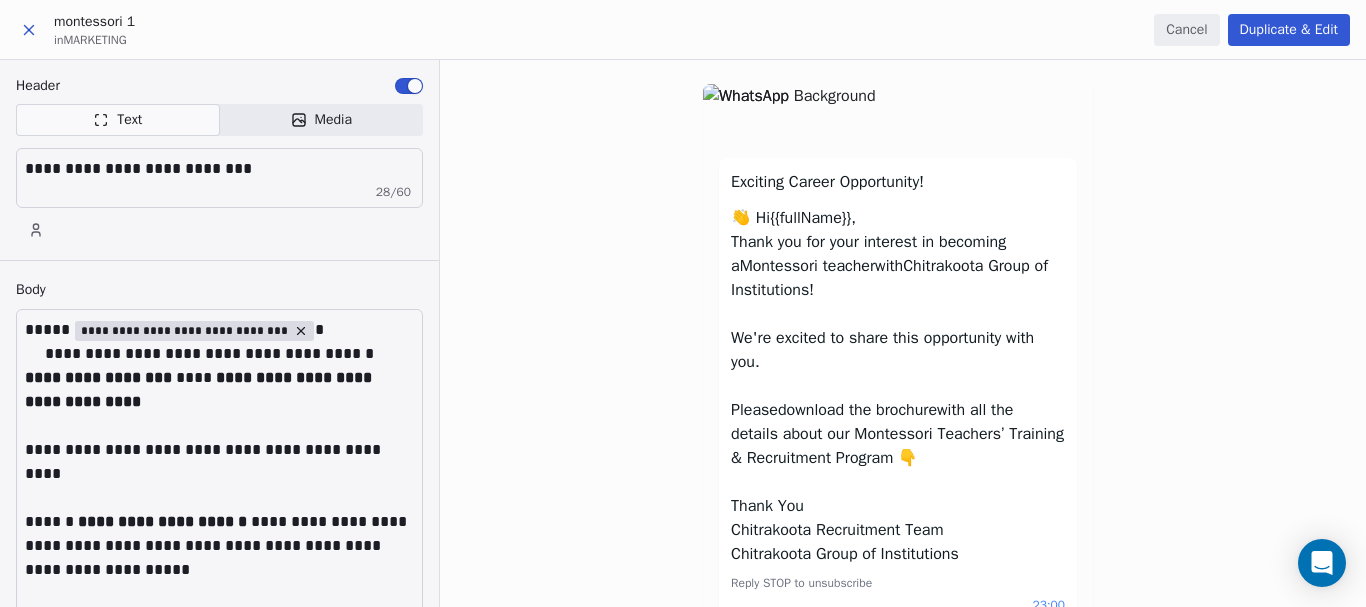scroll, scrollTop: 0, scrollLeft: 0, axis: both 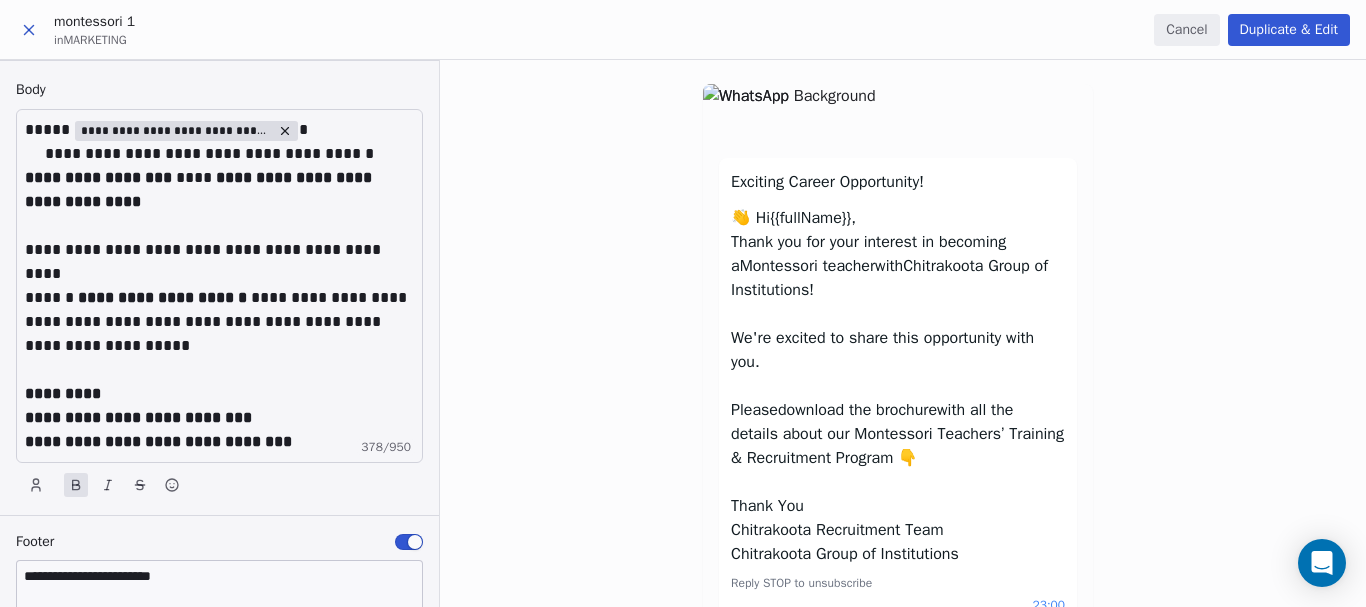 click 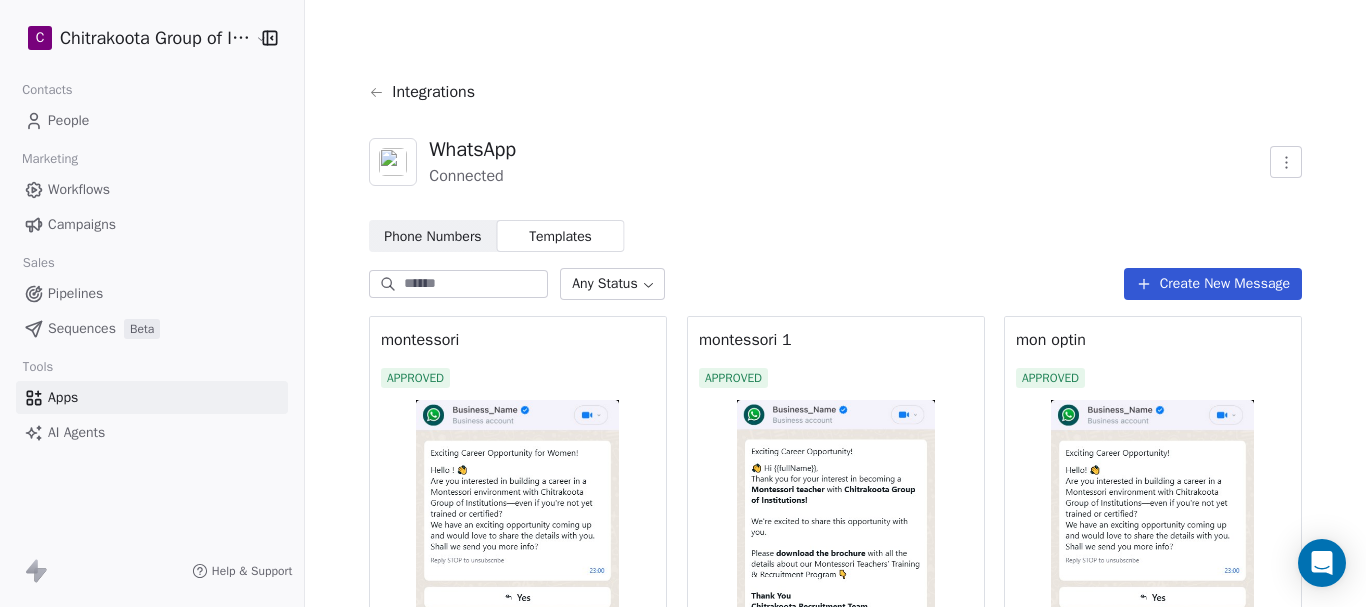 click at bounding box center [1153, 558] 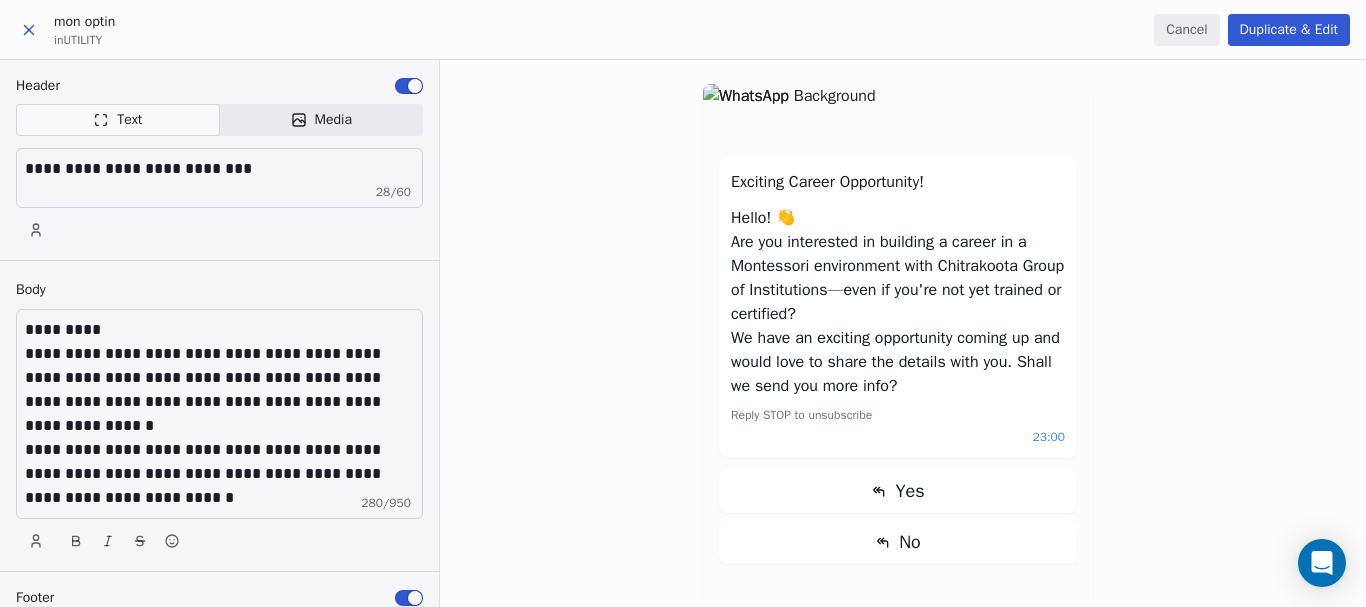 click 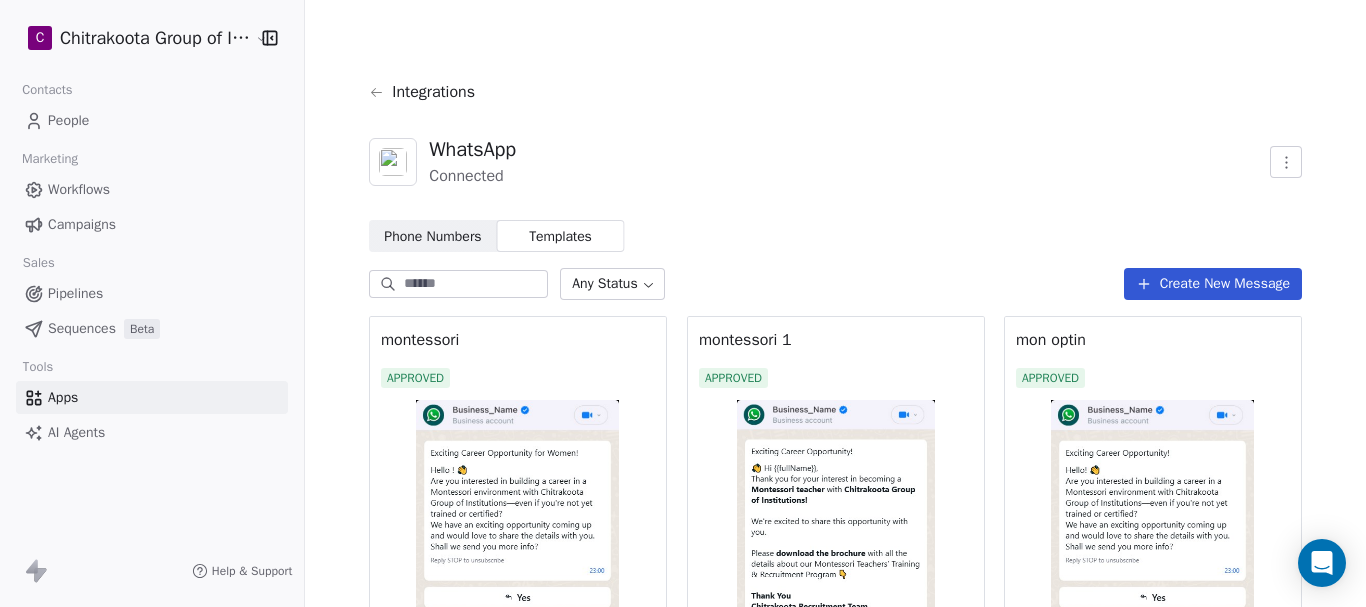 click at bounding box center [836, 558] 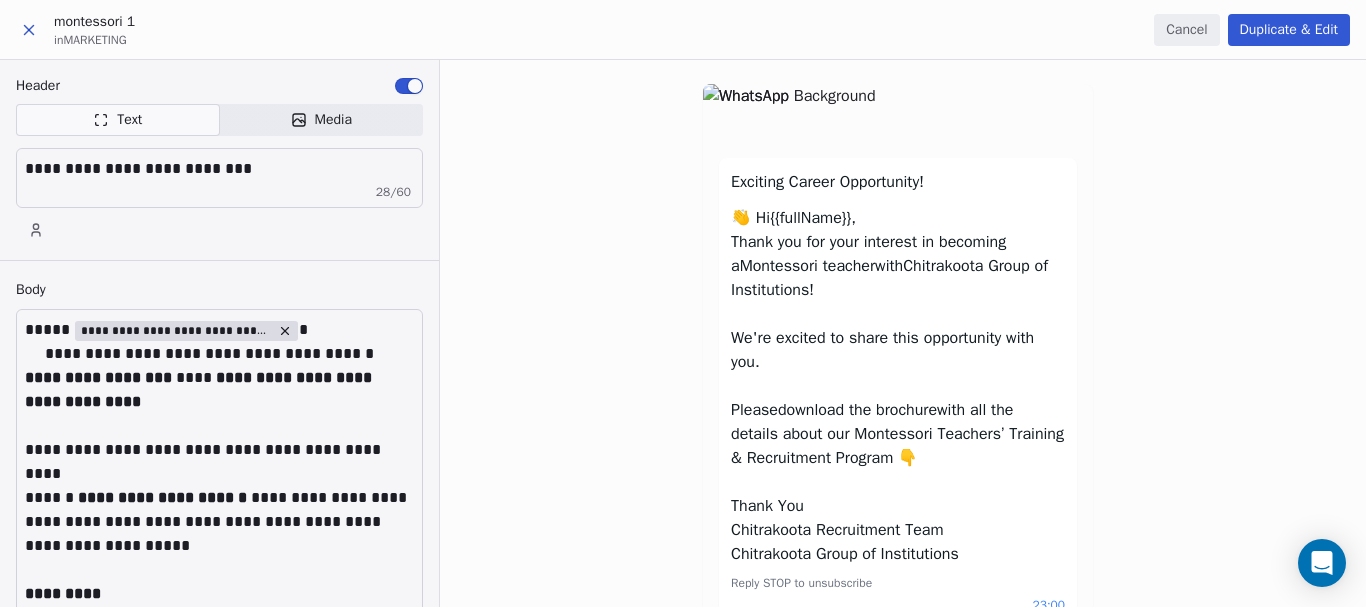 click 